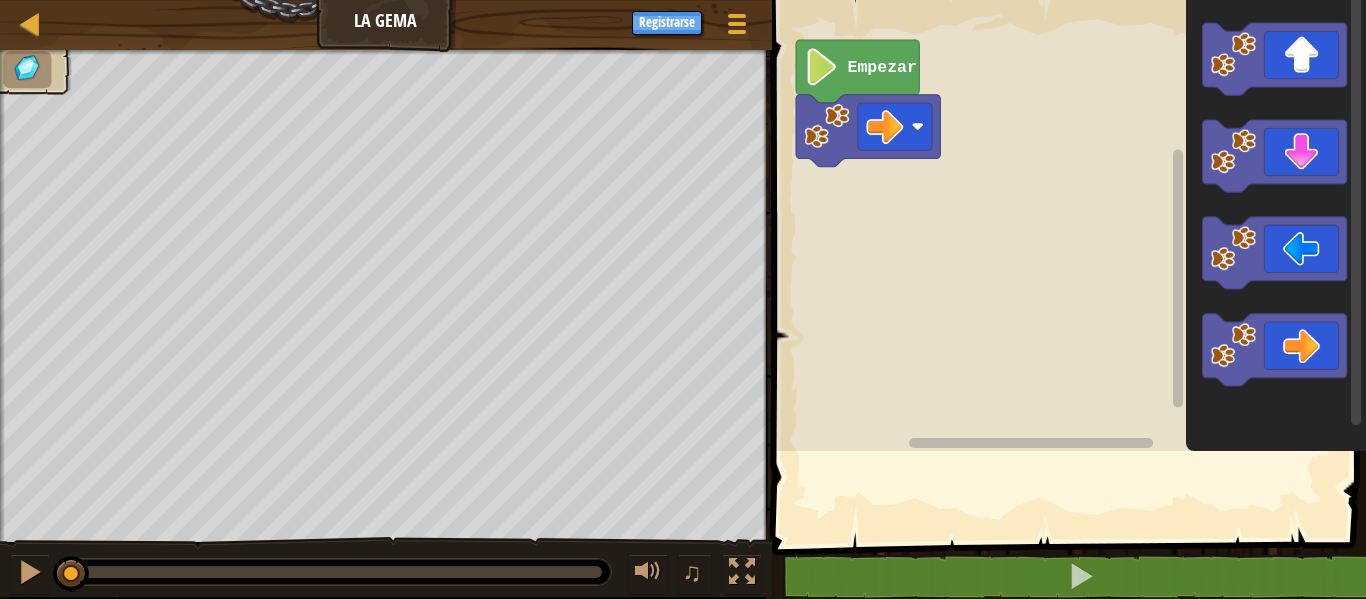 scroll, scrollTop: 0, scrollLeft: 0, axis: both 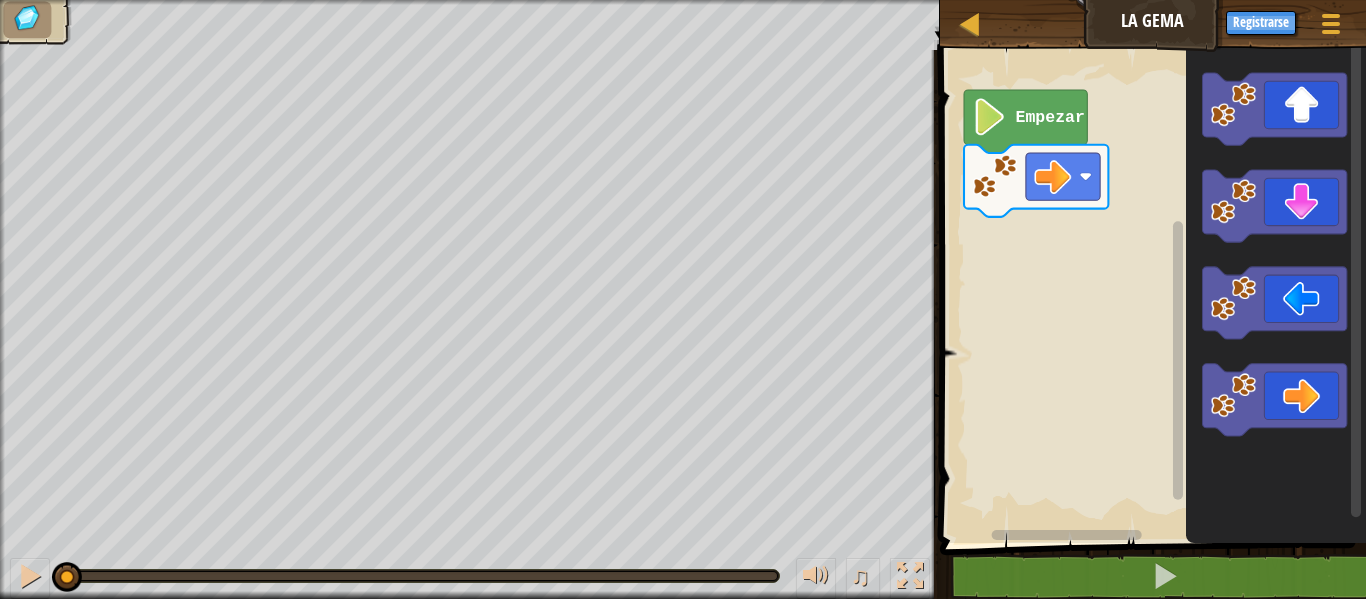 click on "Empezar" 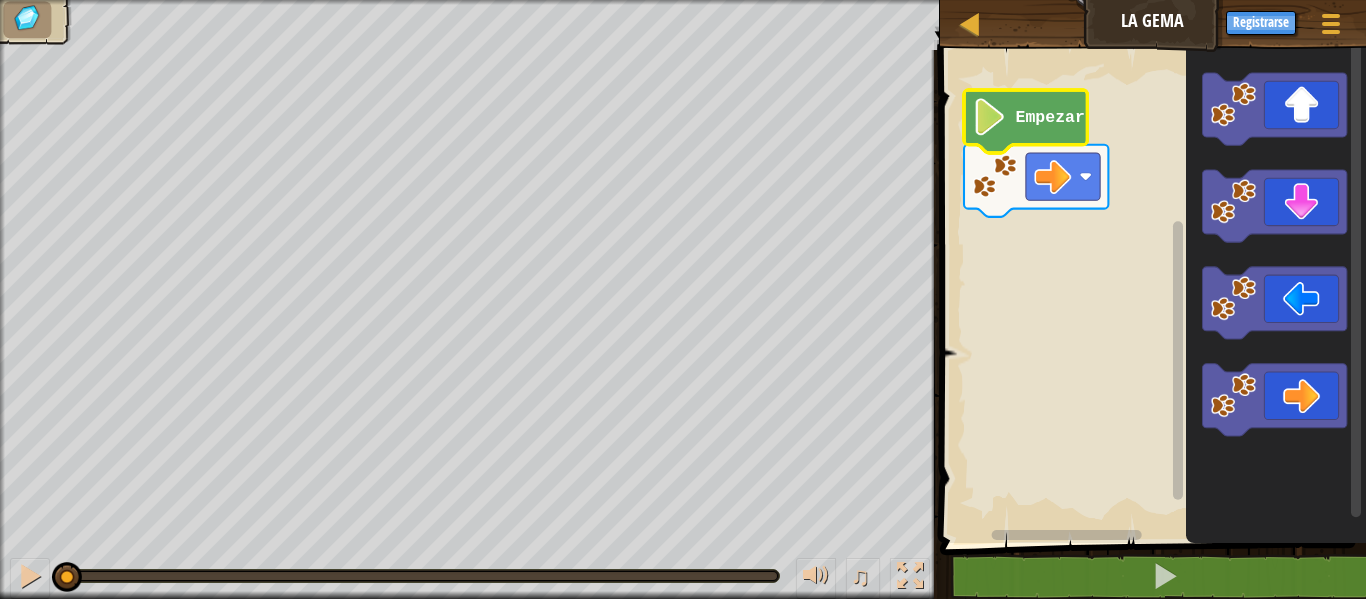click on "Empezar" 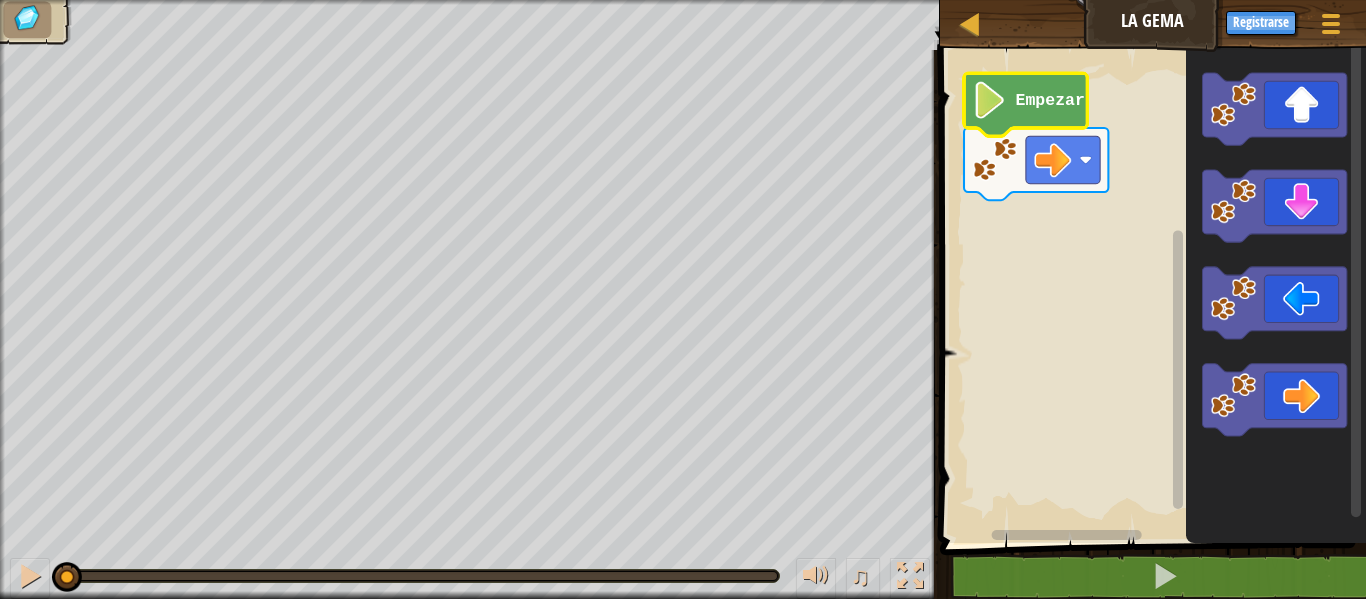 click 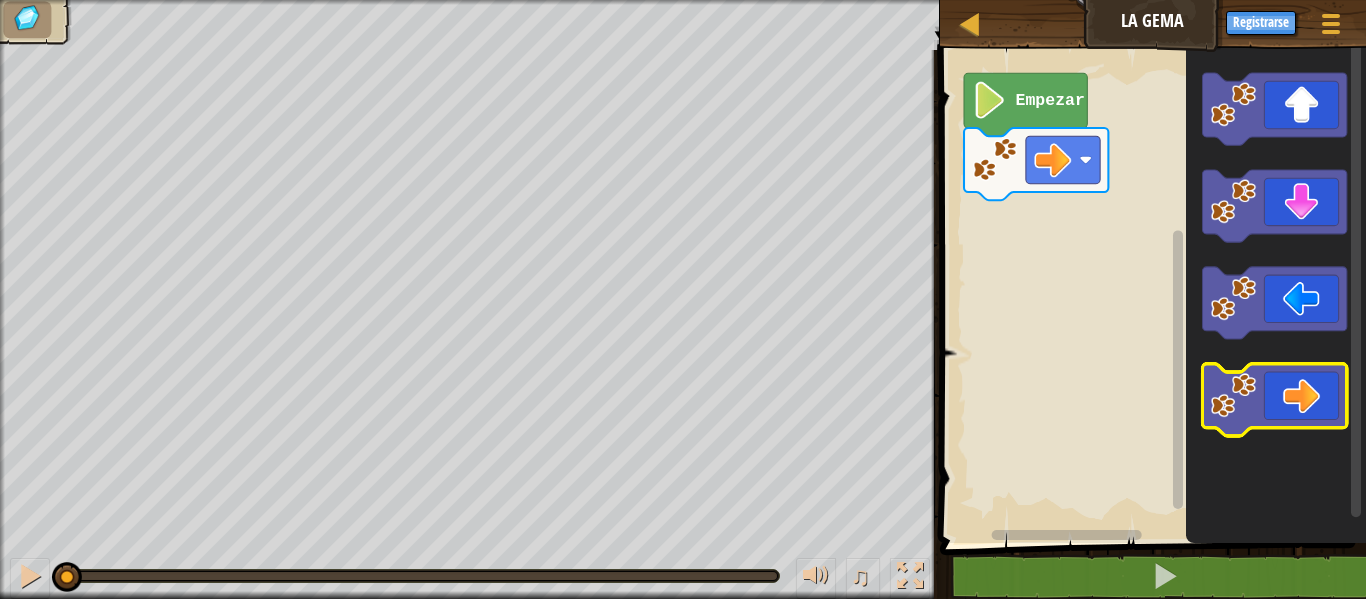 click 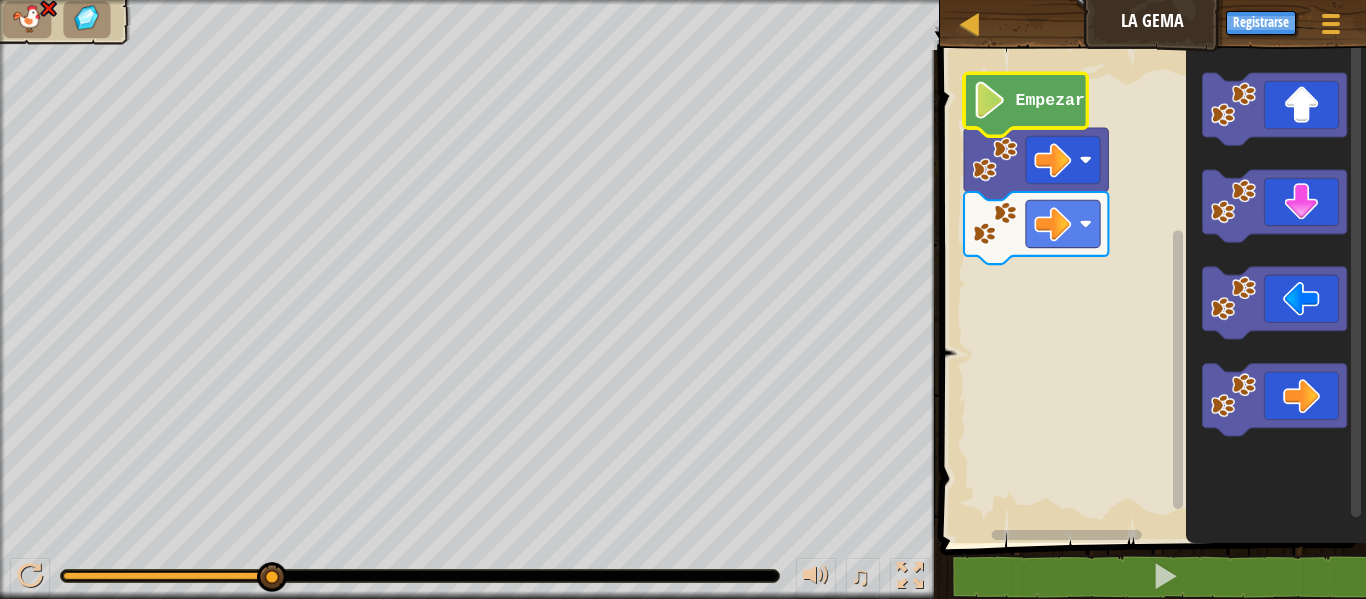 click on "Empezar" 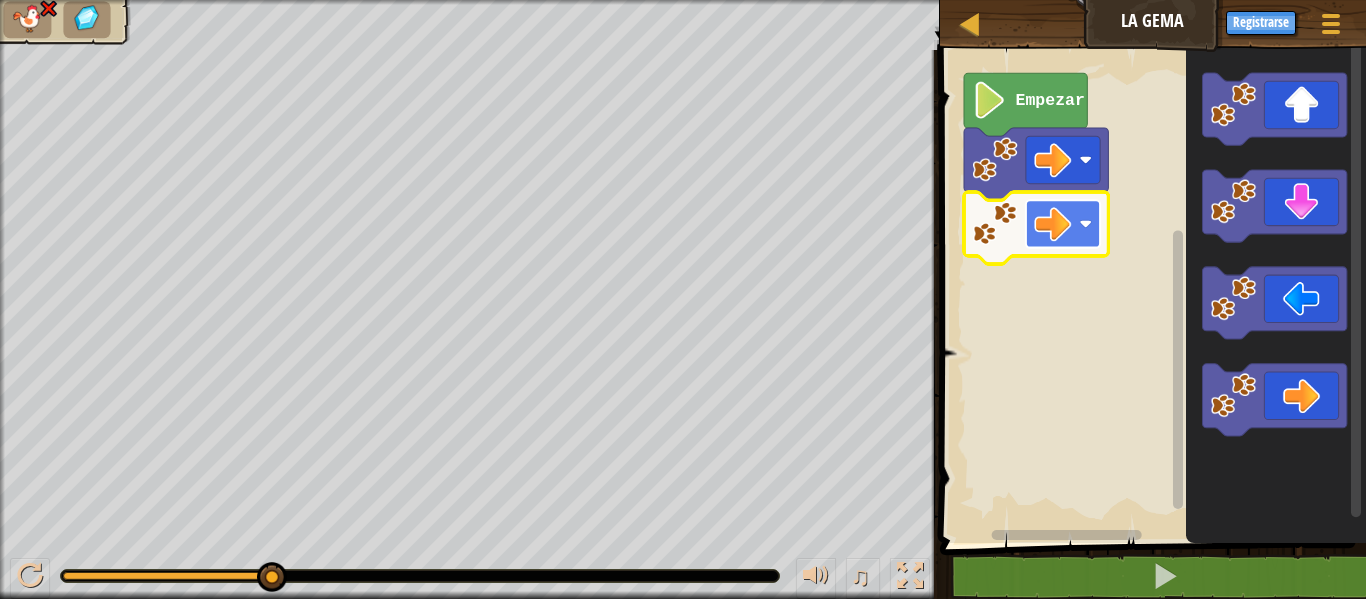 click 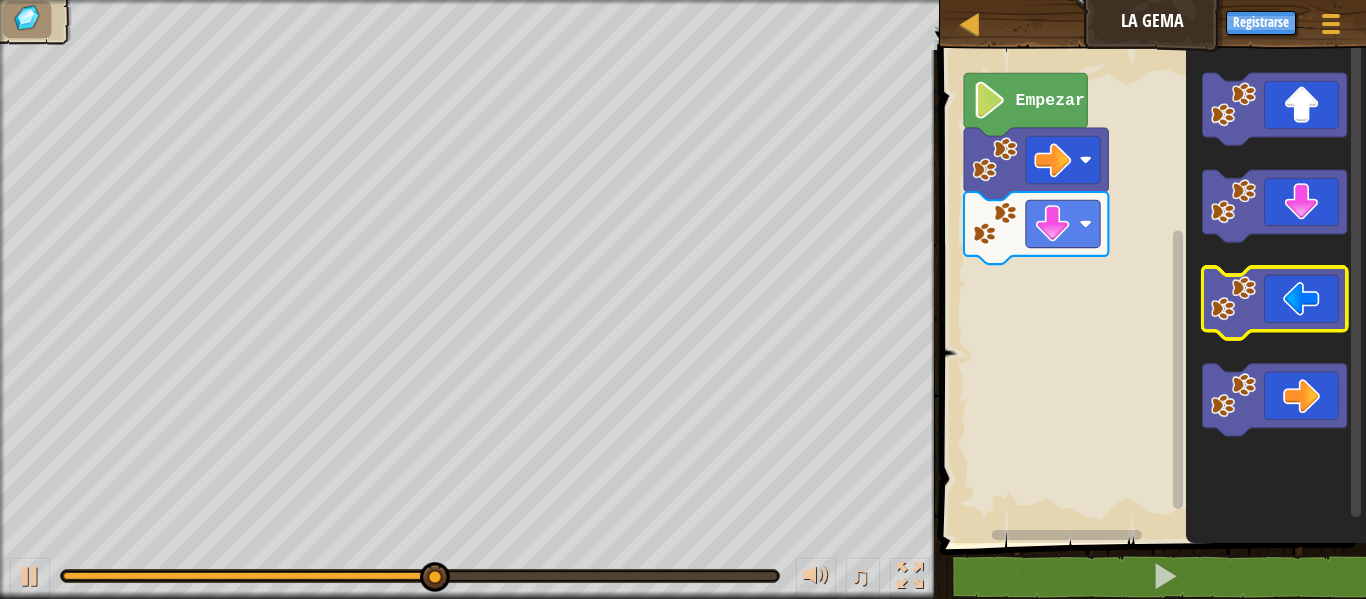 click 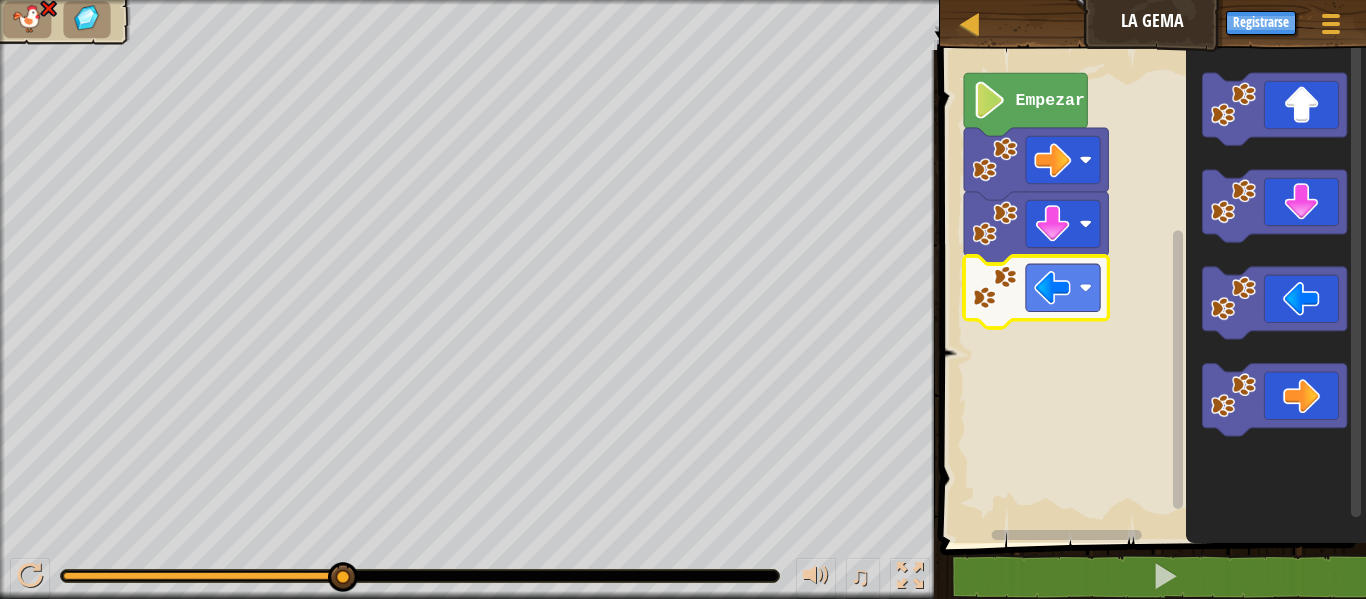 click 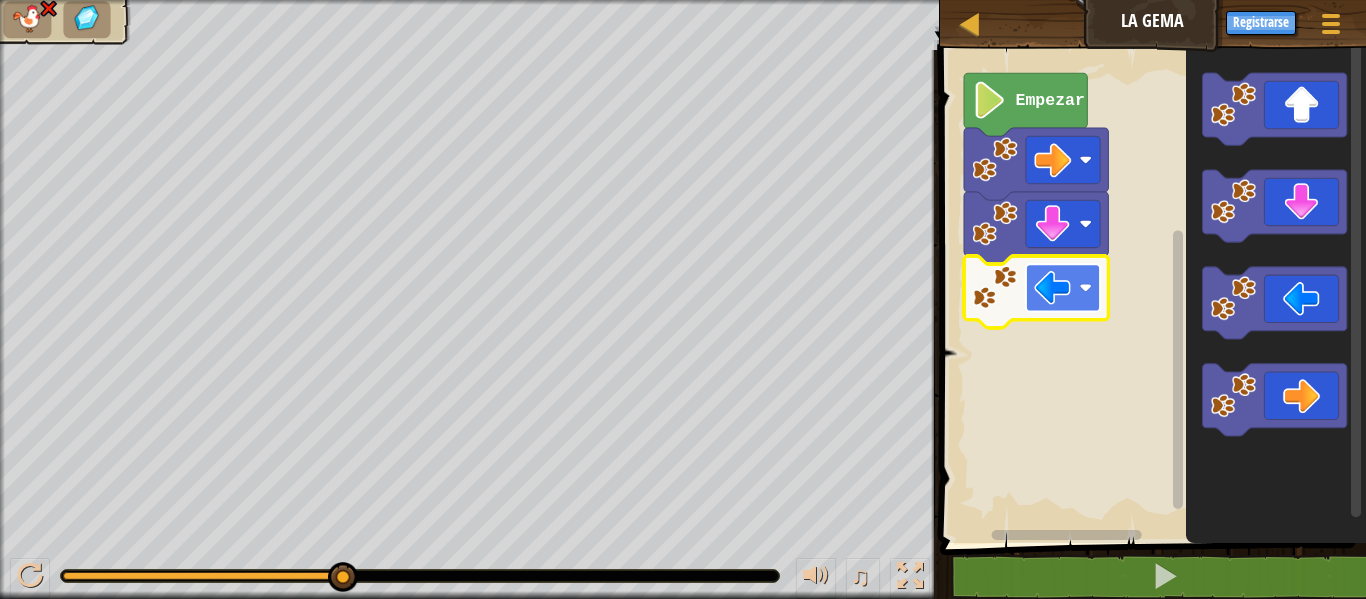 click 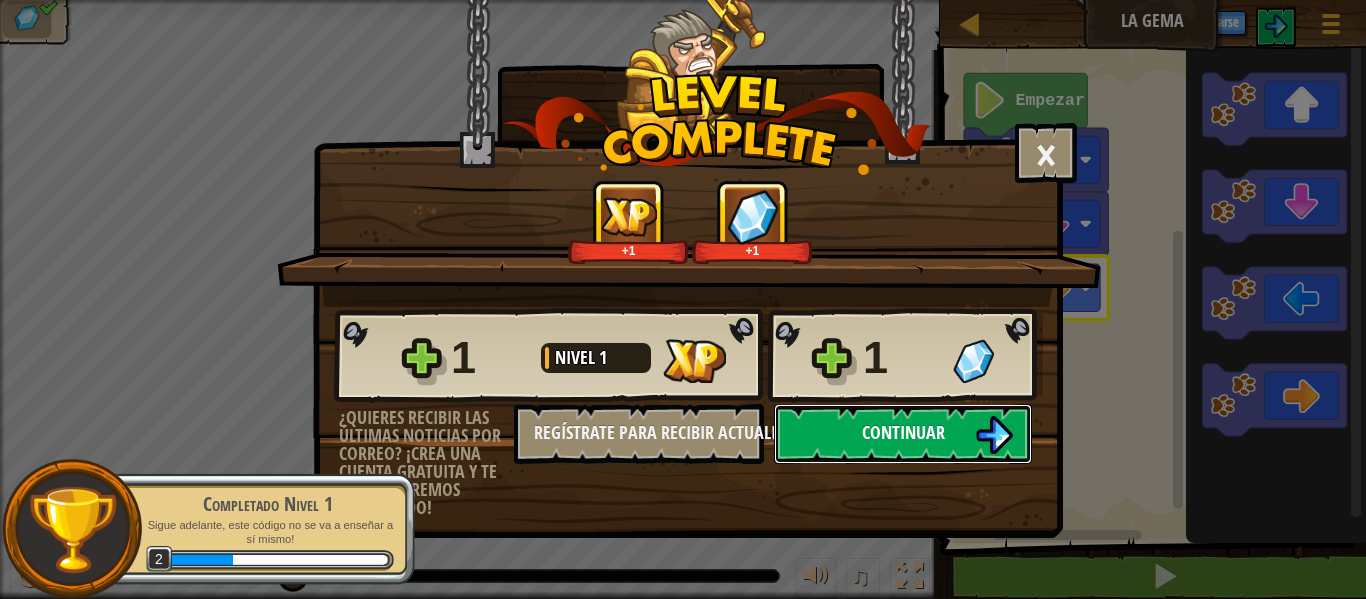 click on "Continuar" at bounding box center [903, 434] 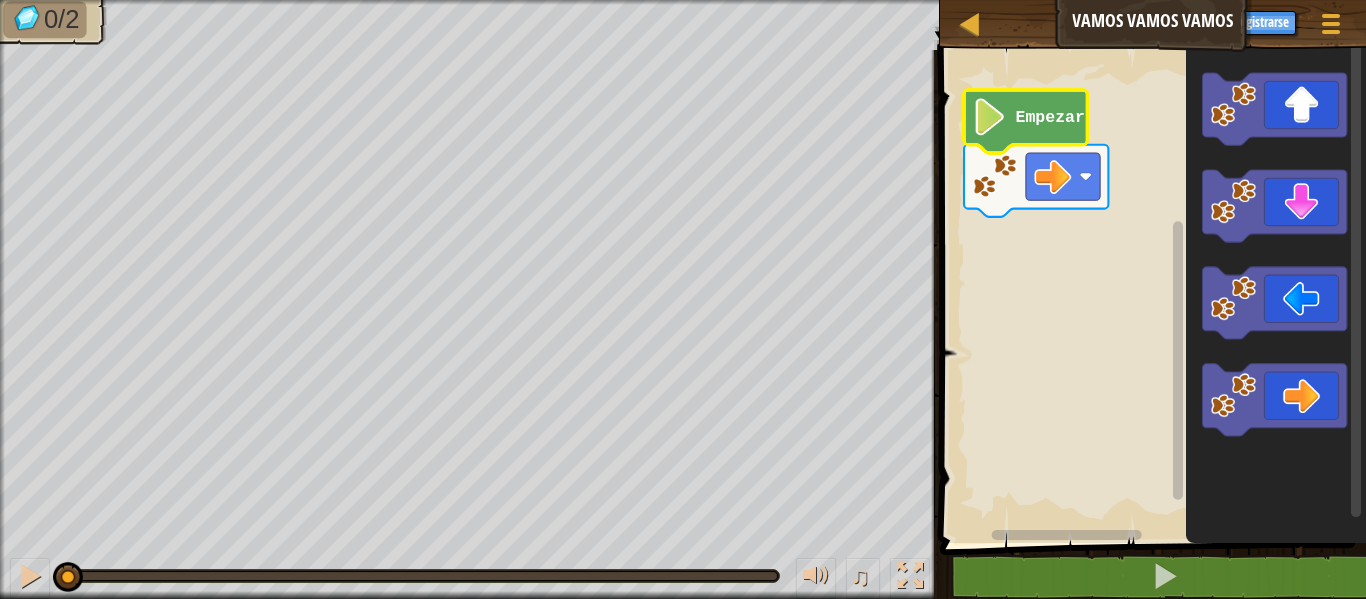 click 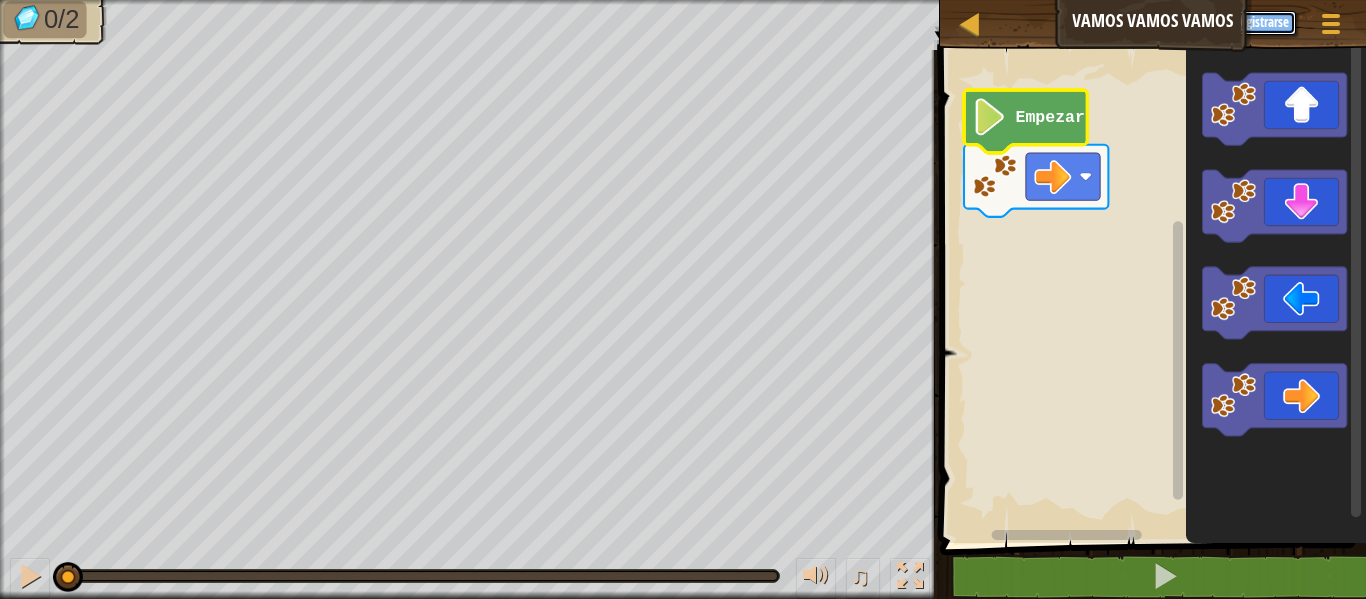 click on "Registrarse" at bounding box center [1261, 23] 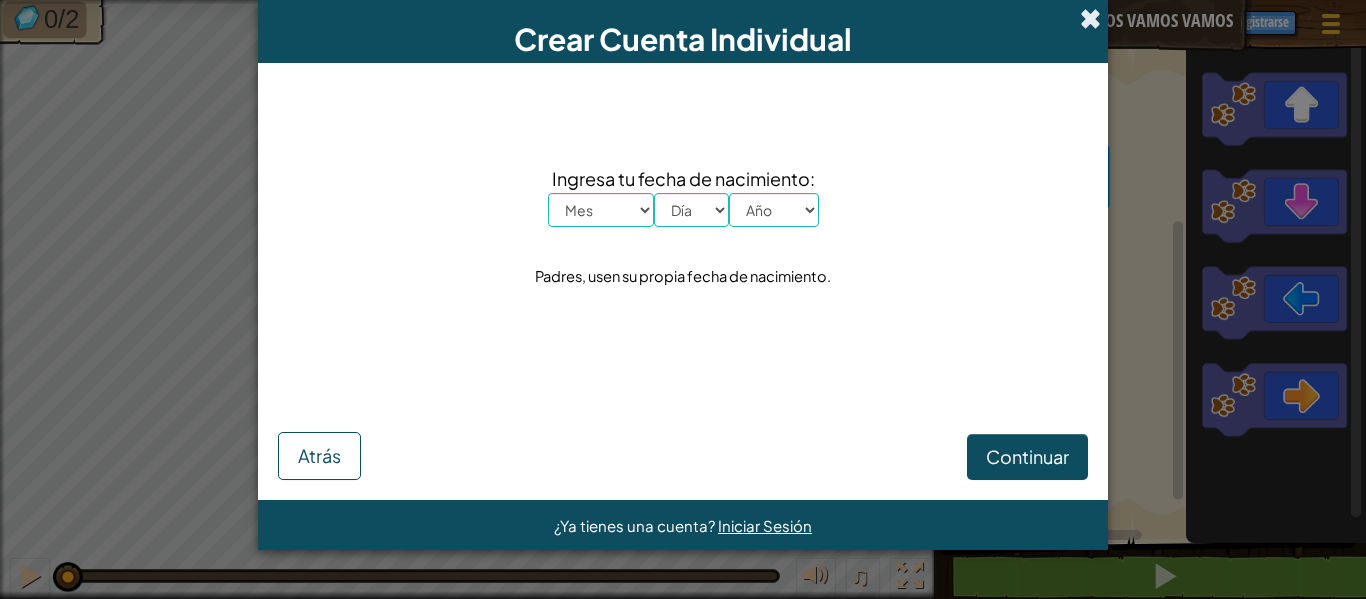 click at bounding box center [1090, 18] 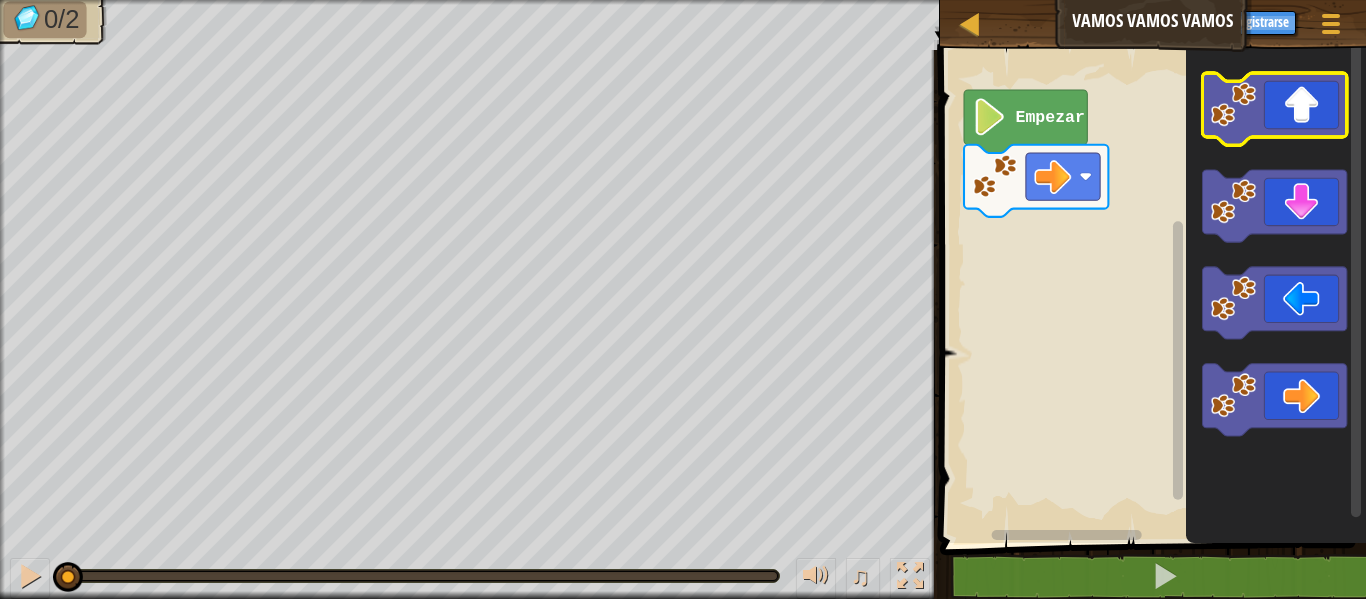 click 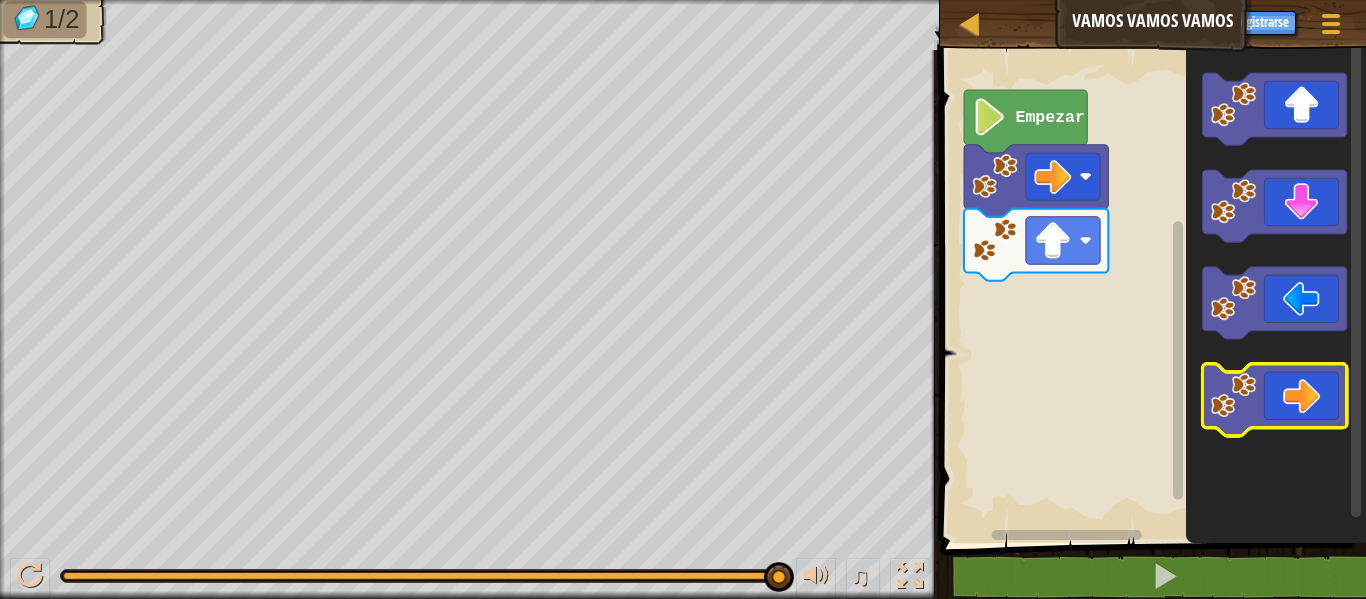 click 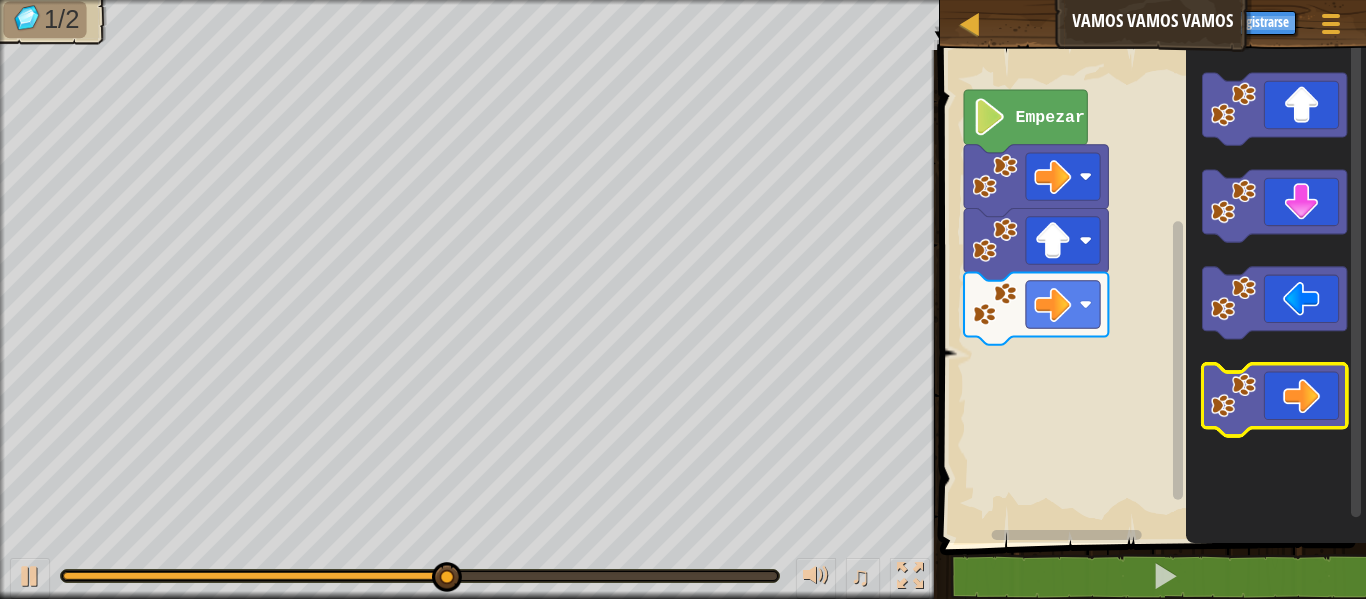 click 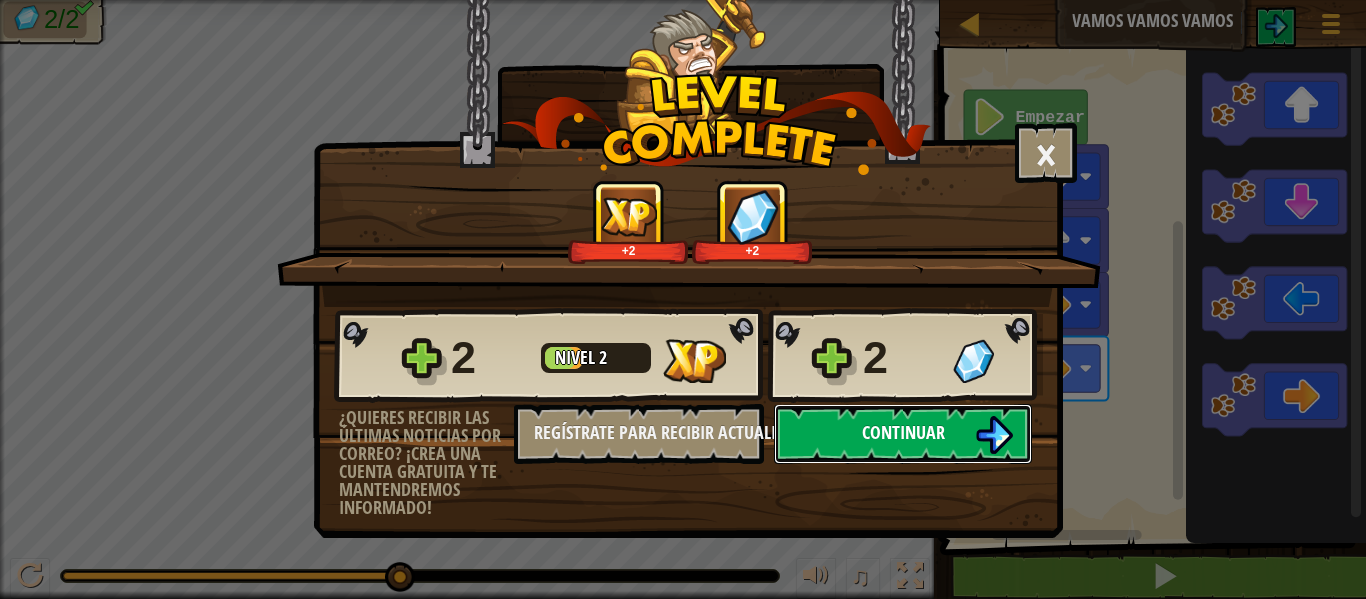click on "Continuar" at bounding box center [903, 434] 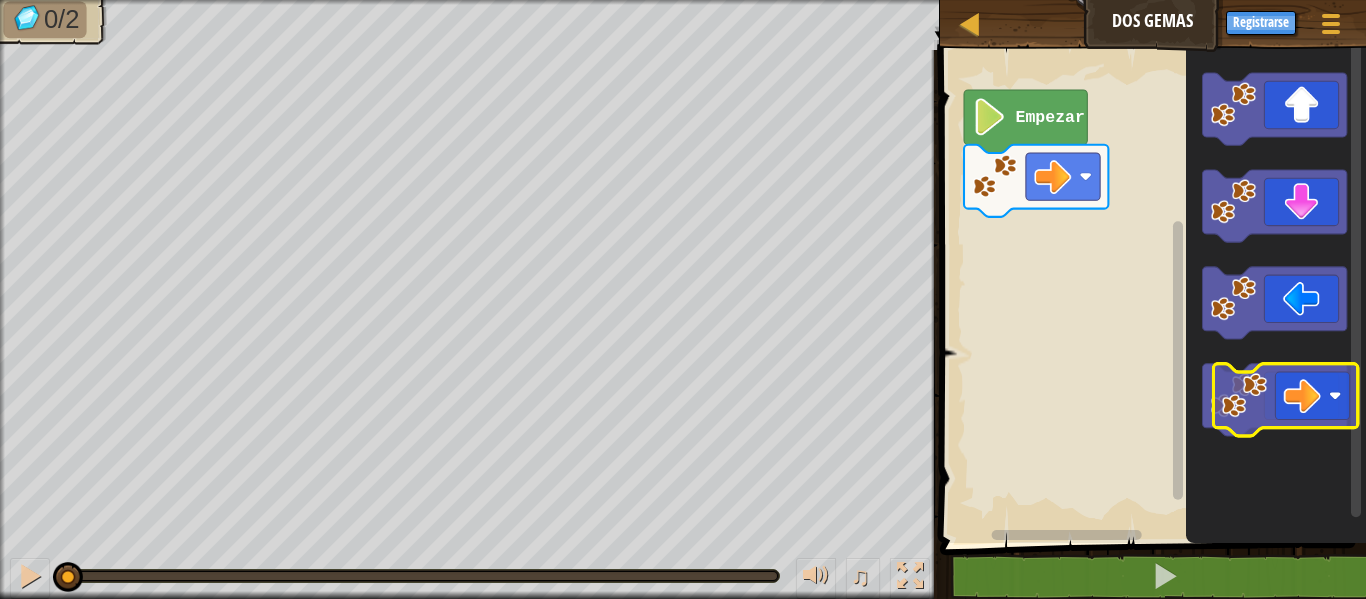 click 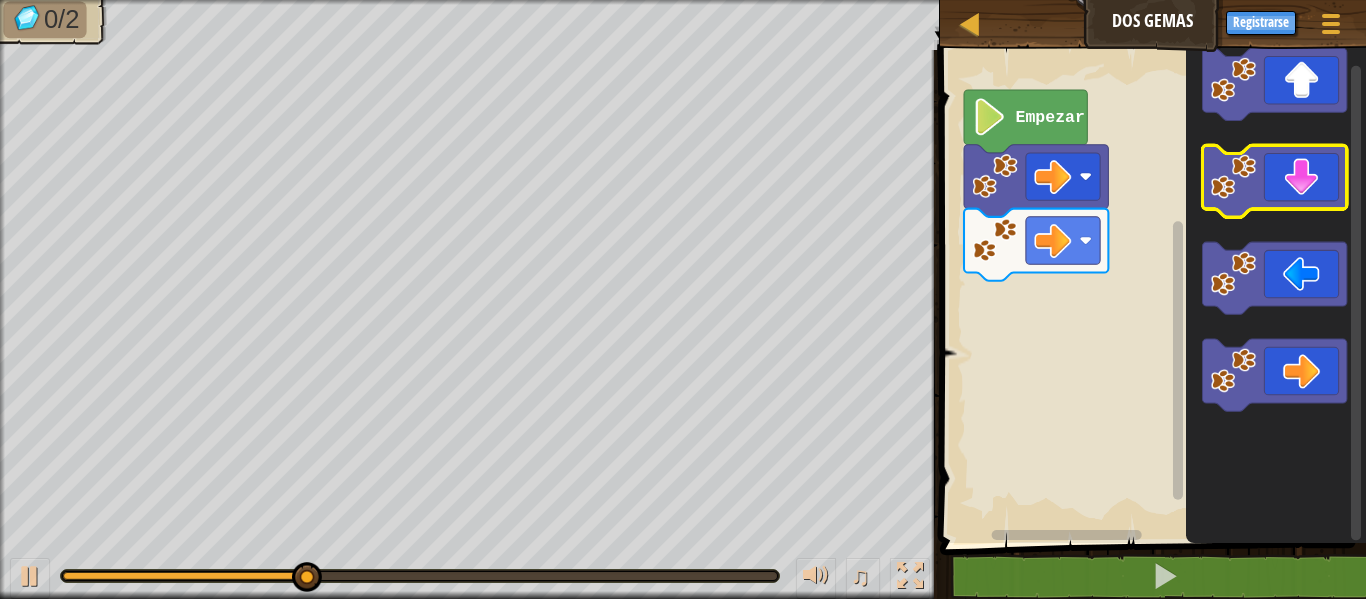 click 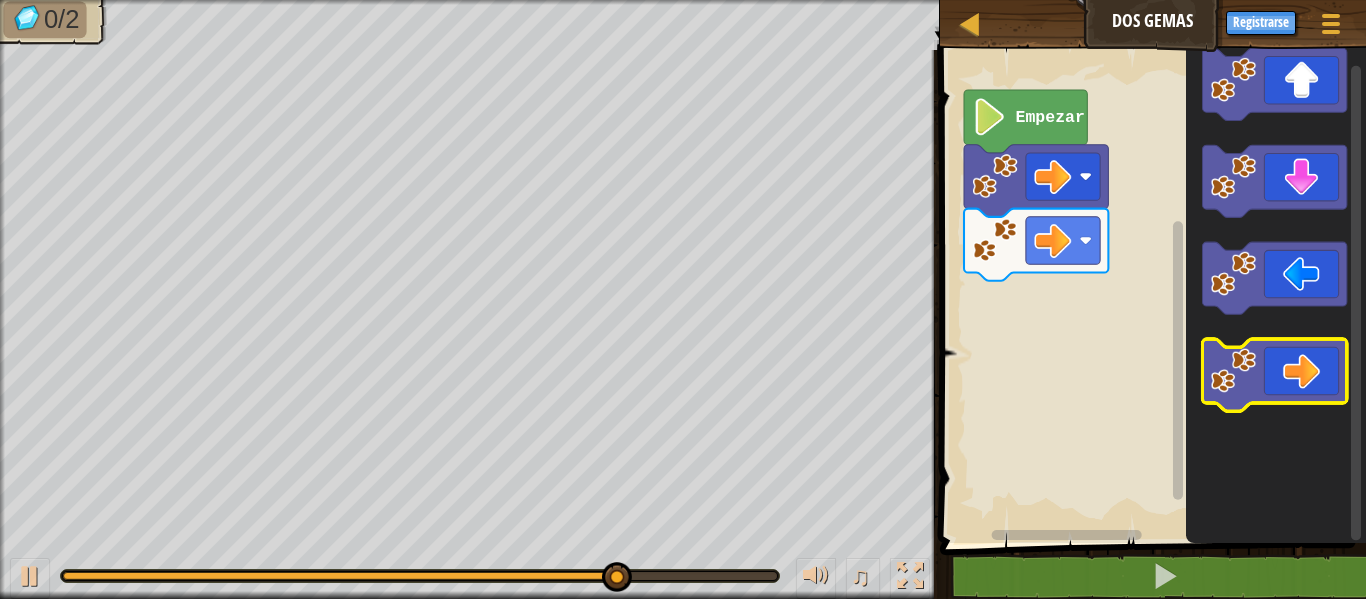 click 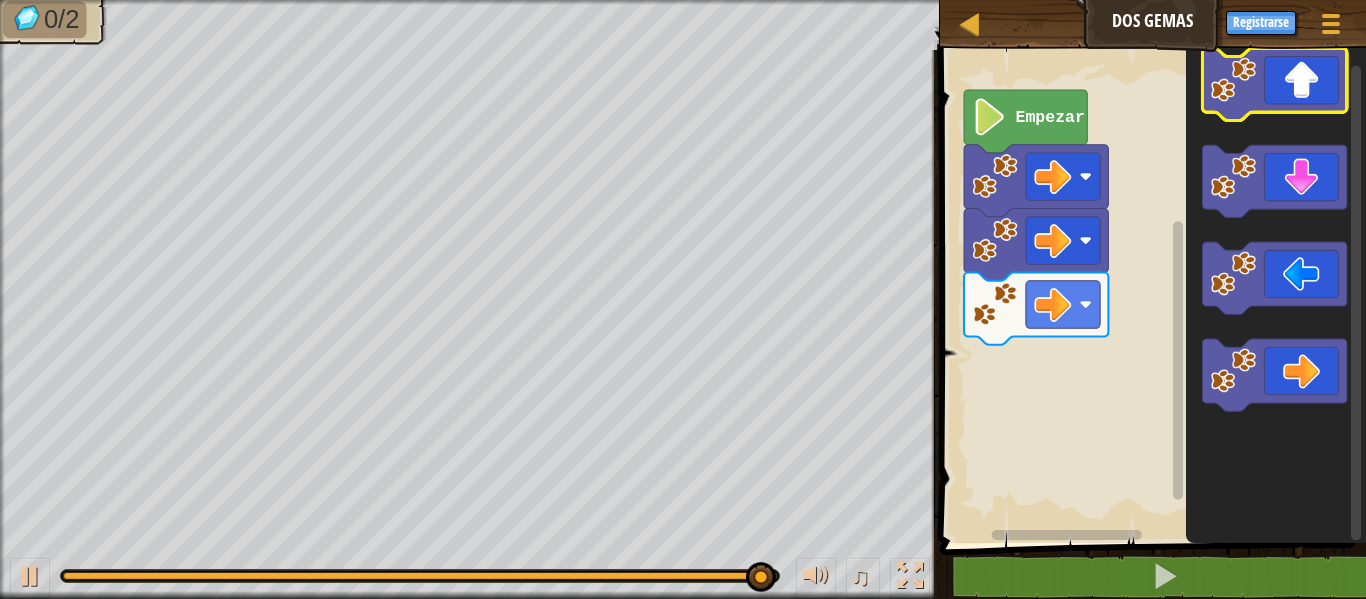 click 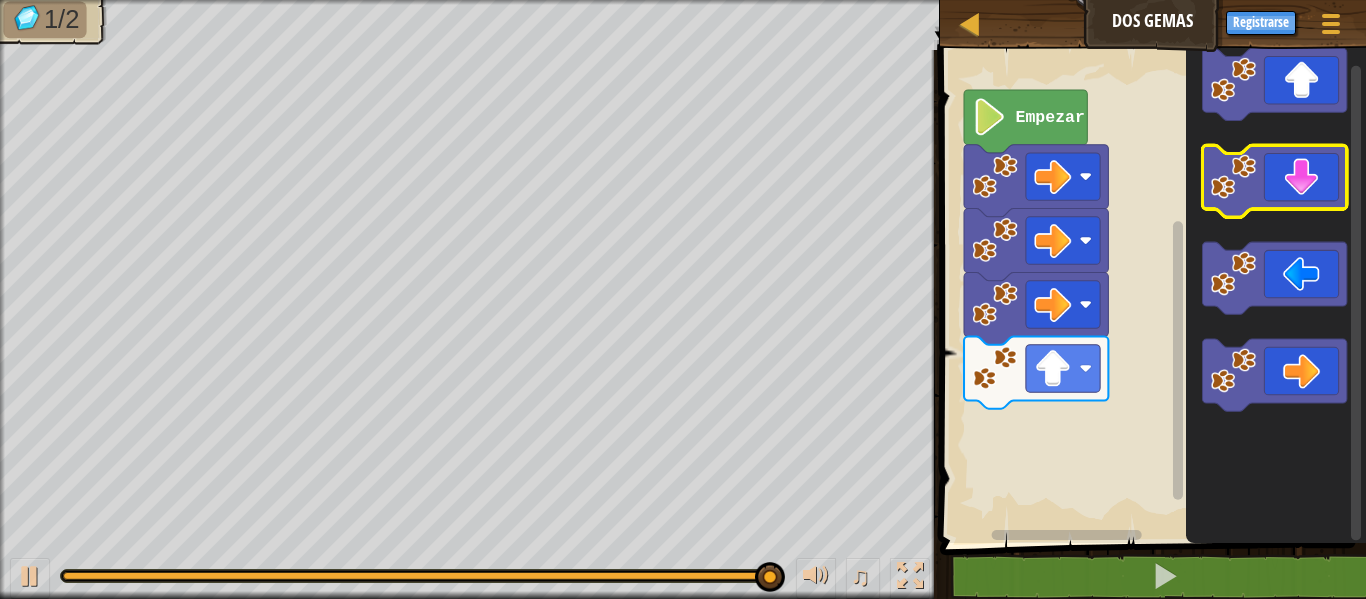 click 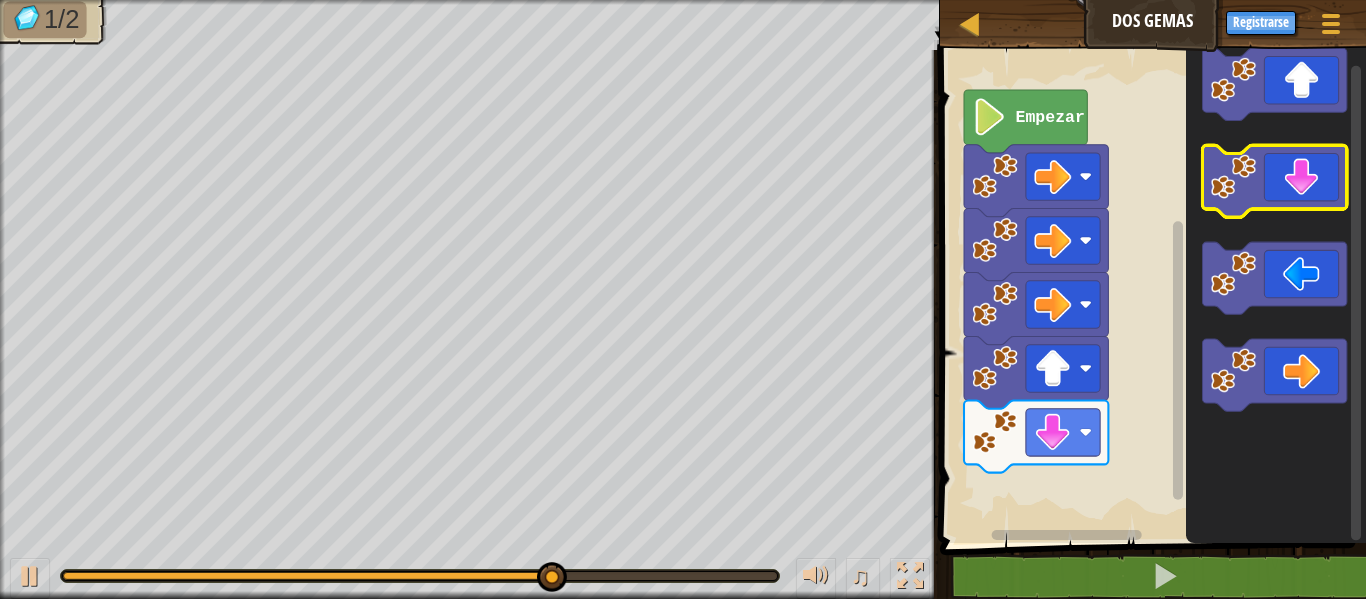 click 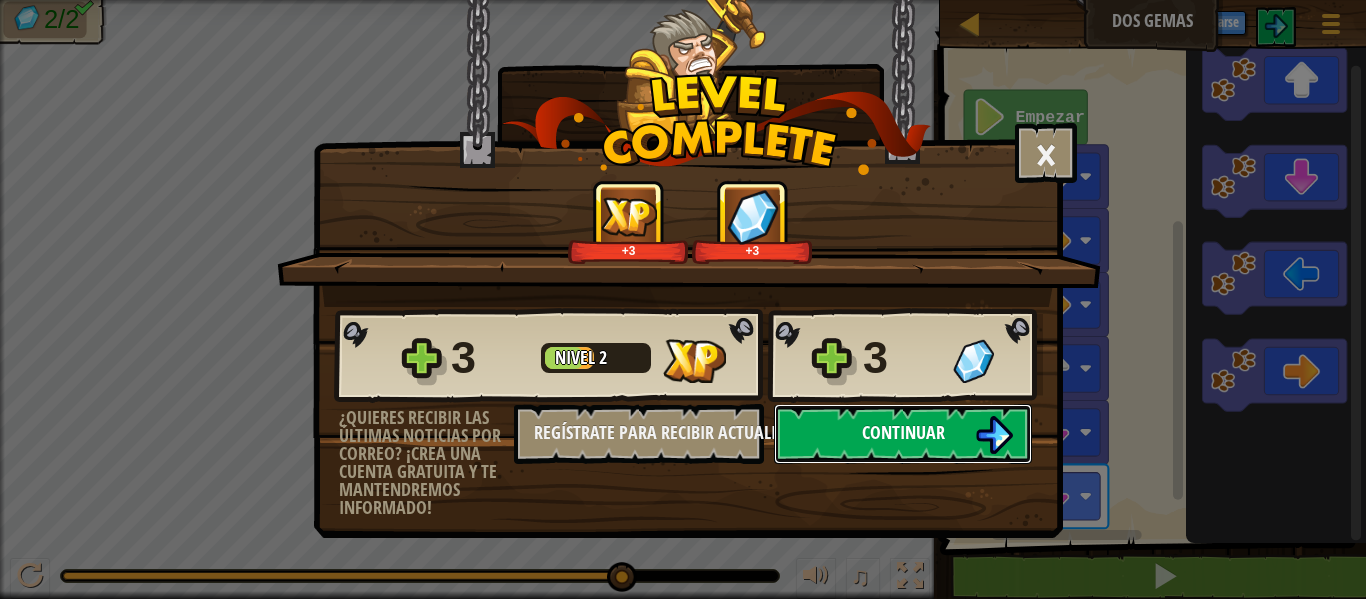 click on "Continuar" at bounding box center (903, 432) 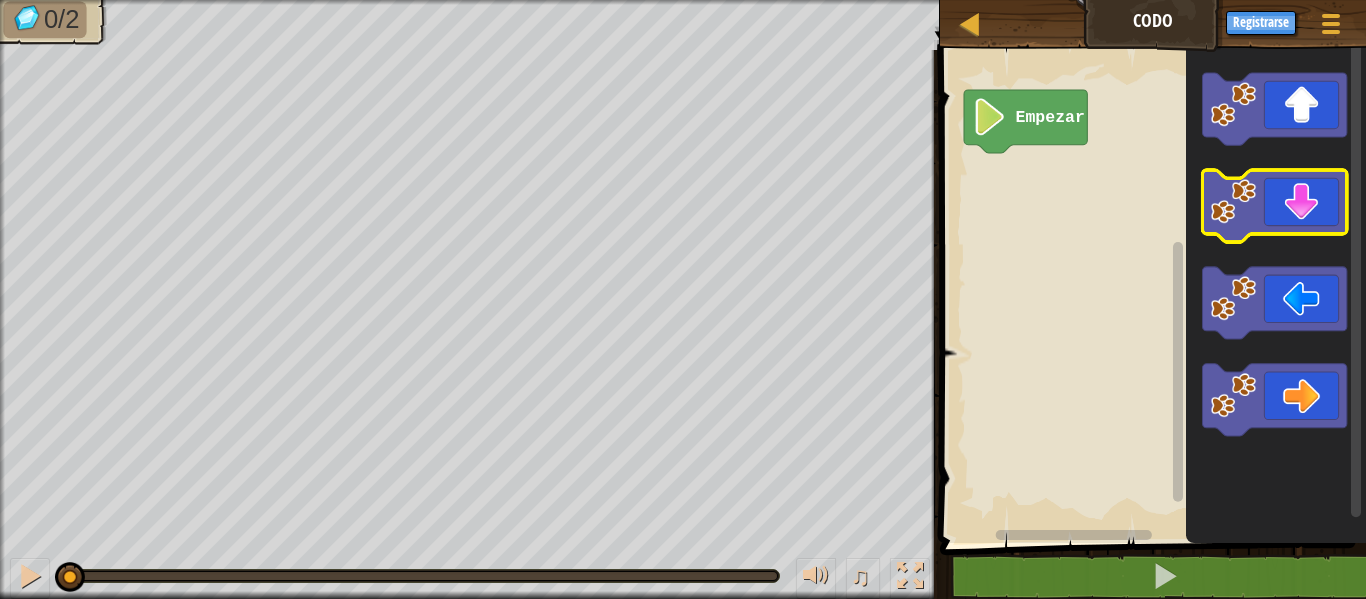 click 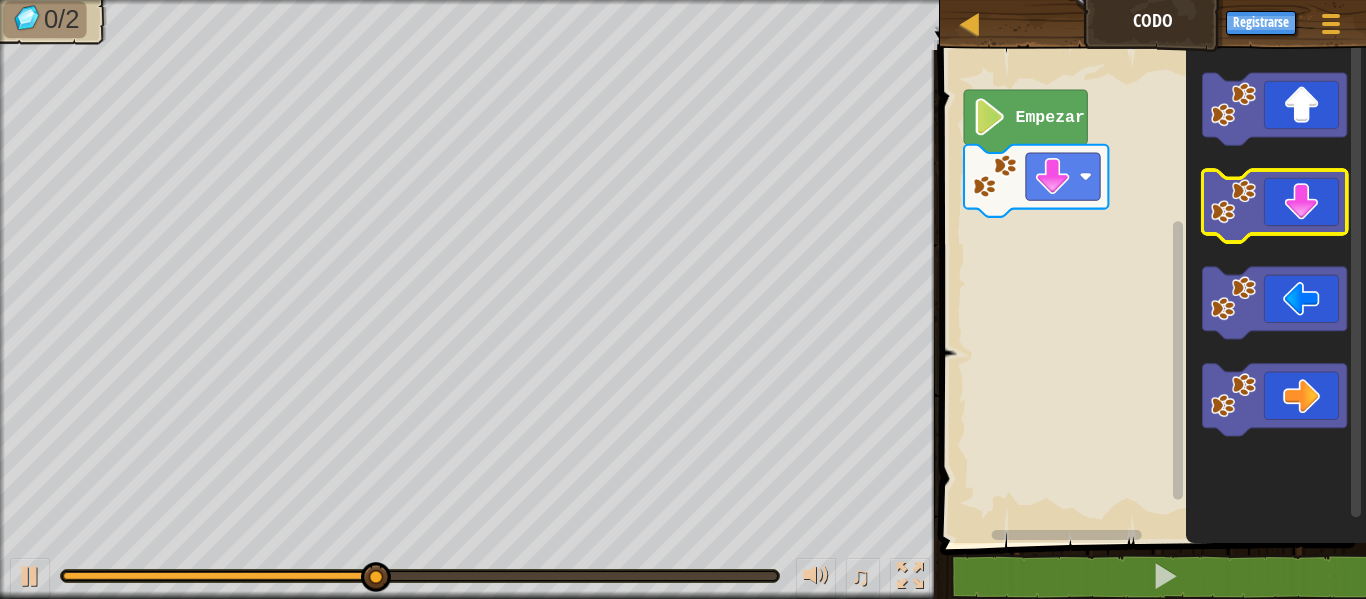 click 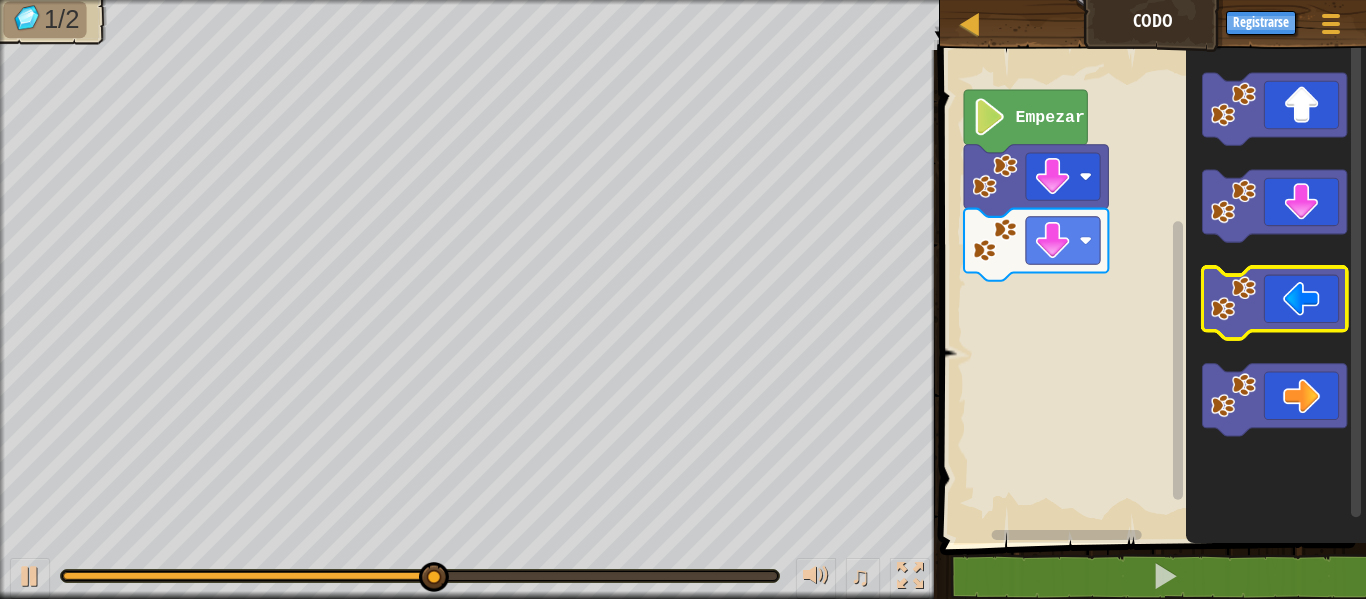 click 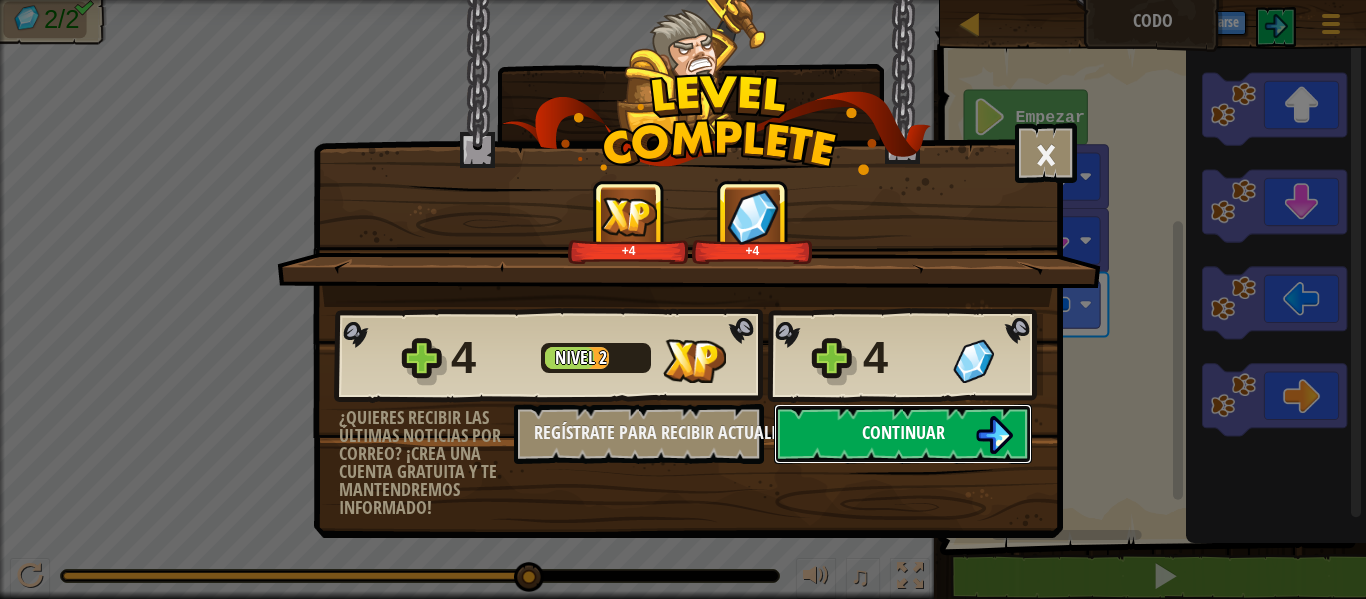 click on "Continuar" at bounding box center [903, 432] 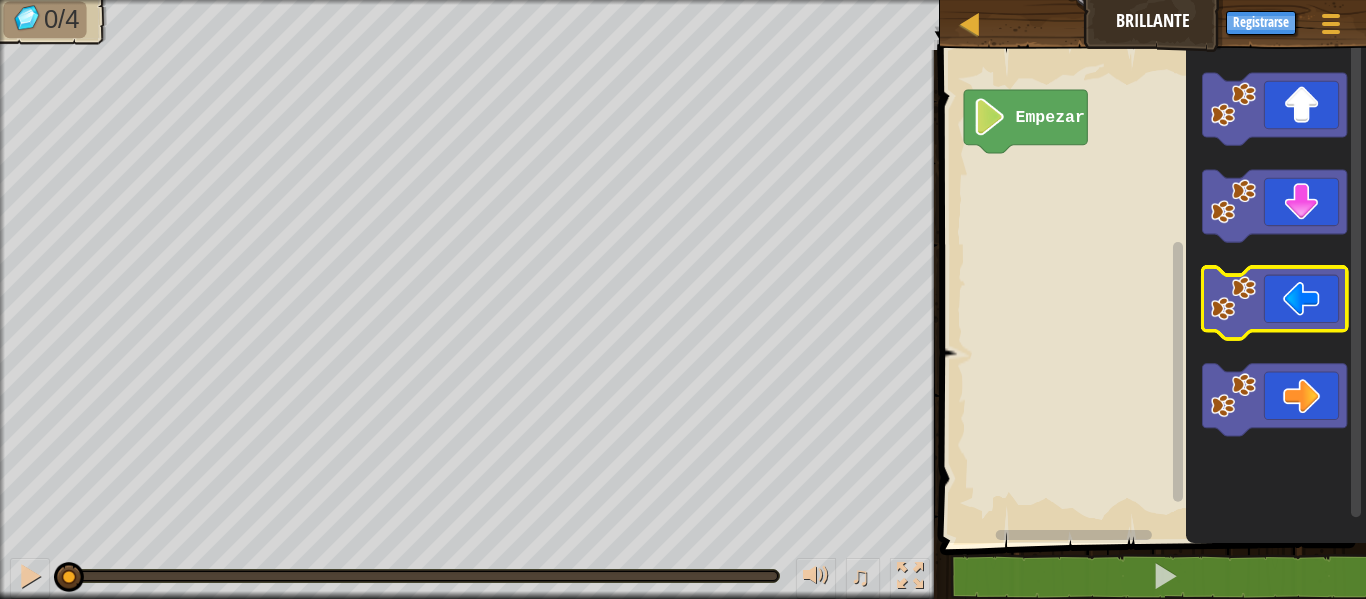 click 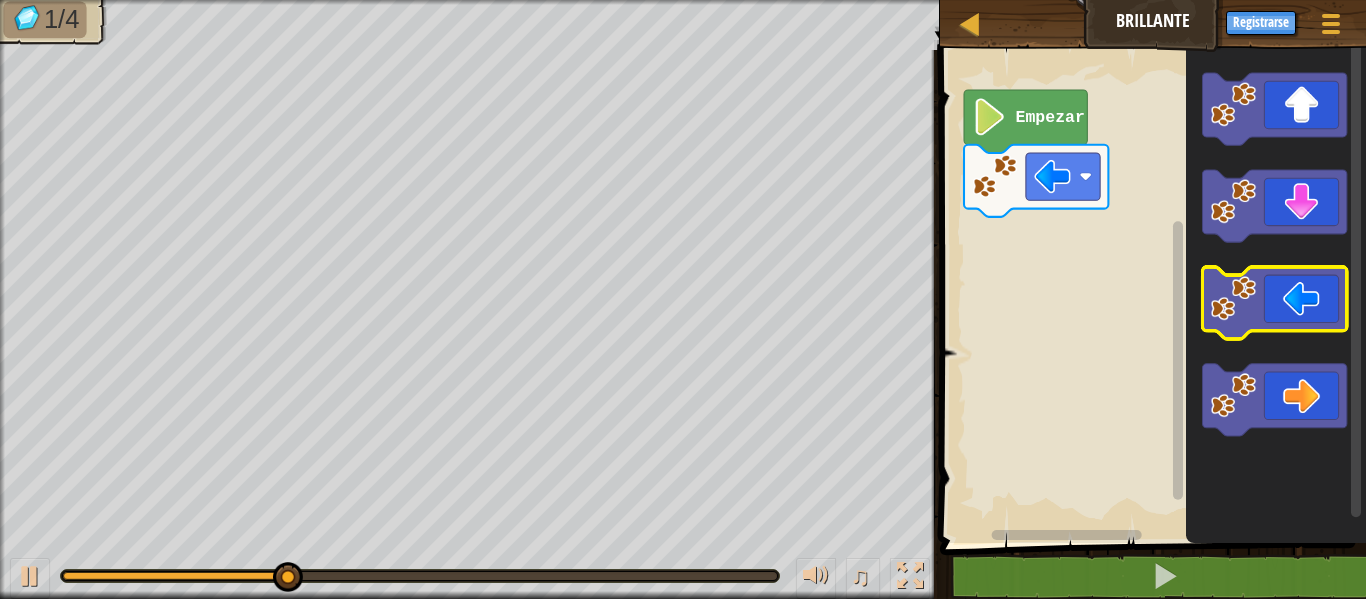 click 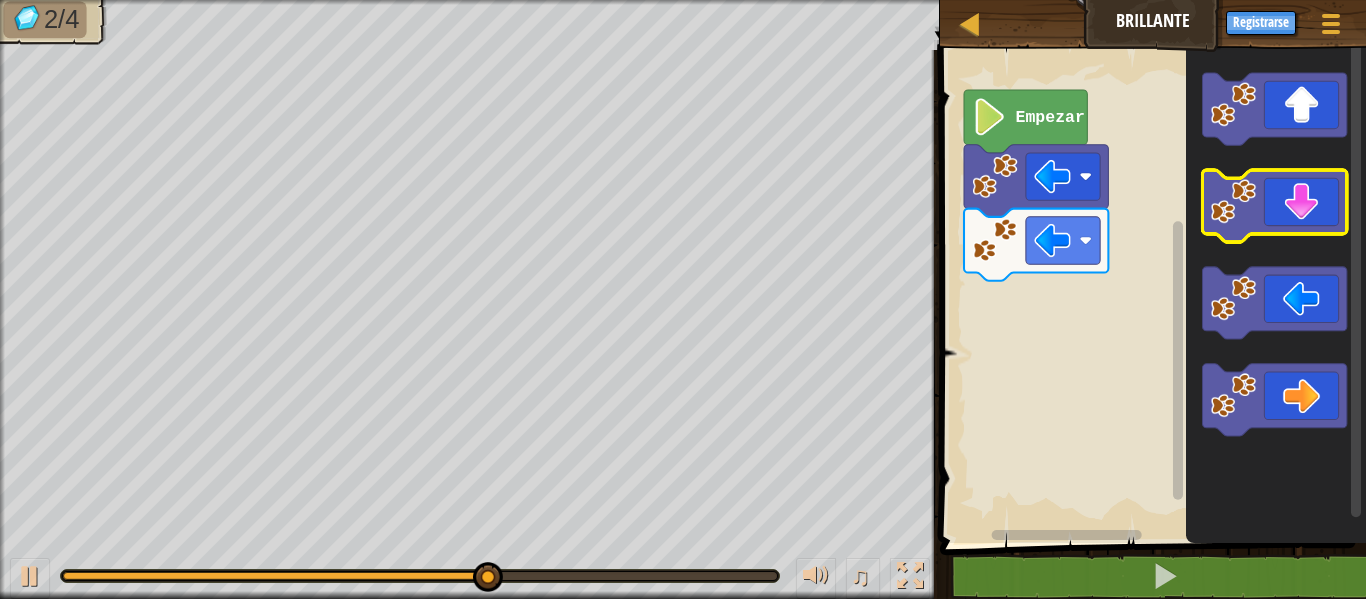 click 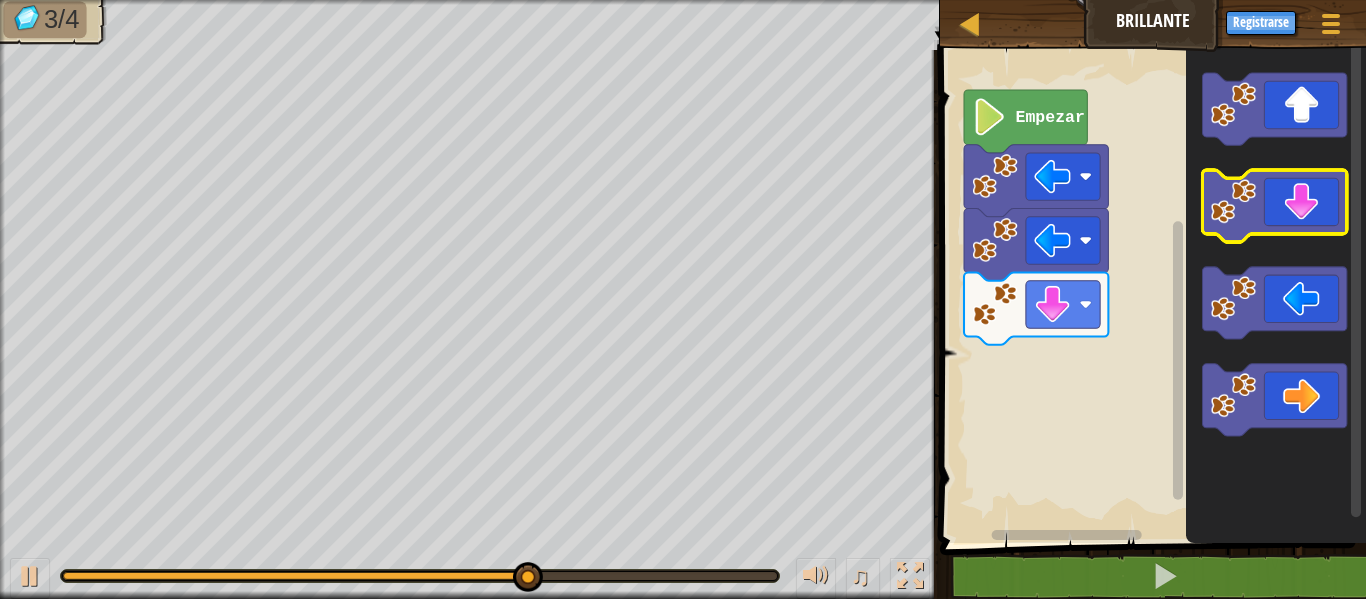 click 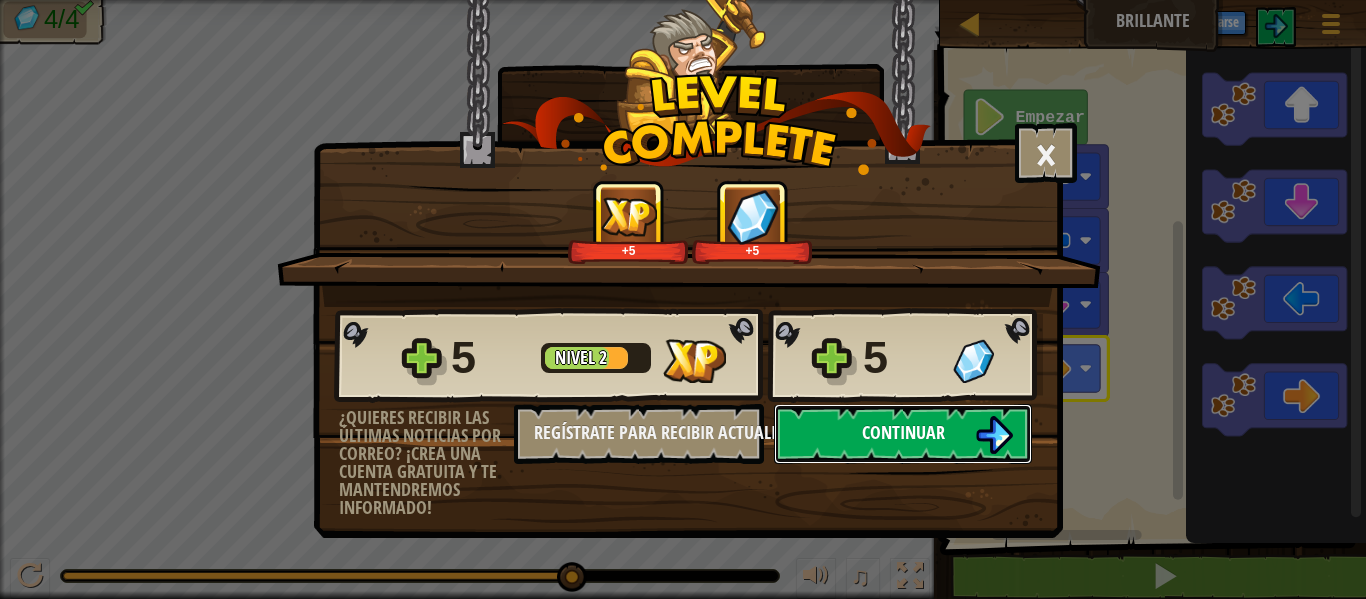 click on "Continuar" at bounding box center [903, 432] 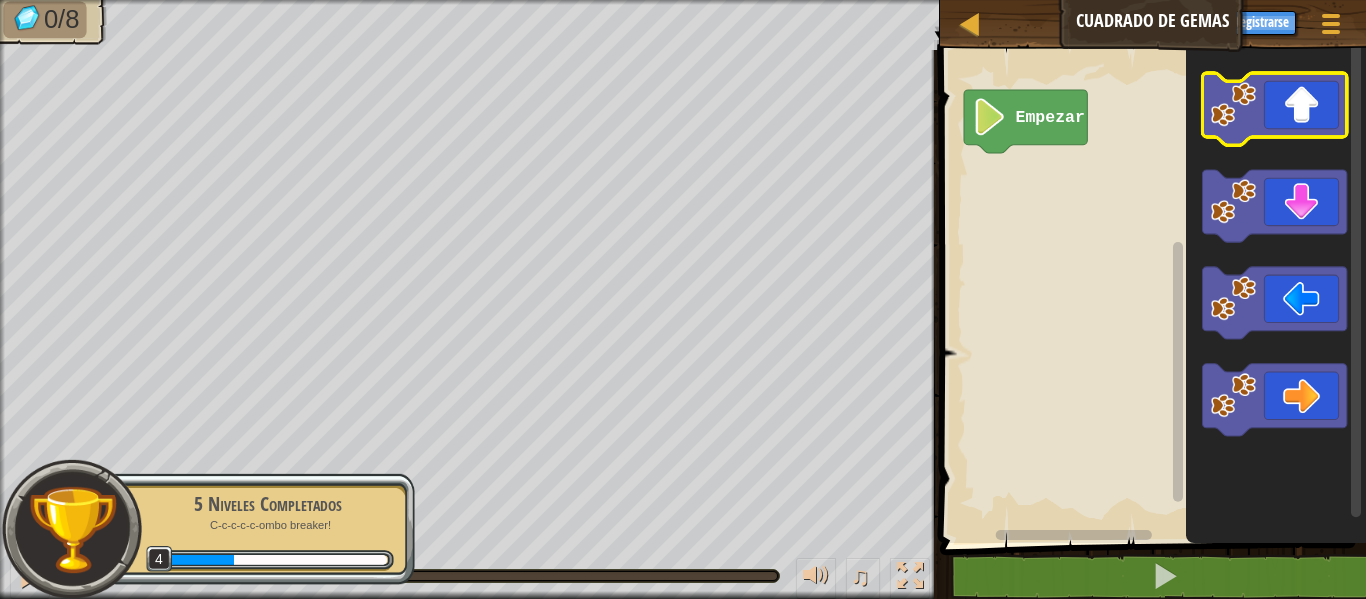 click 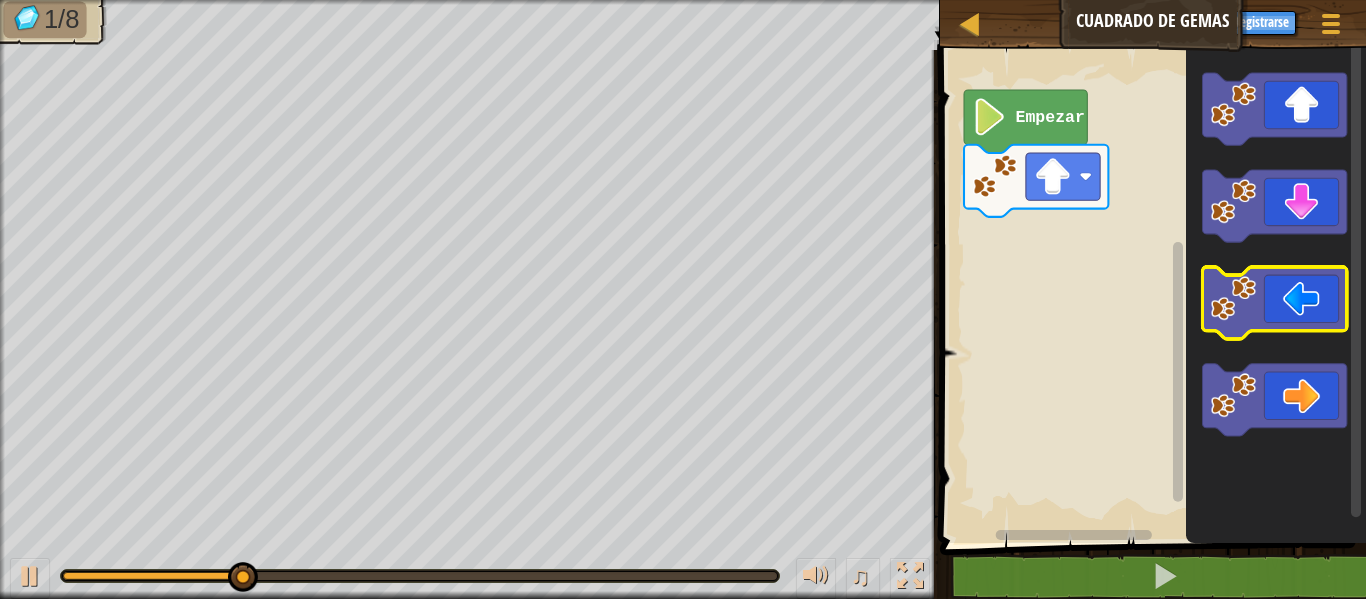 click 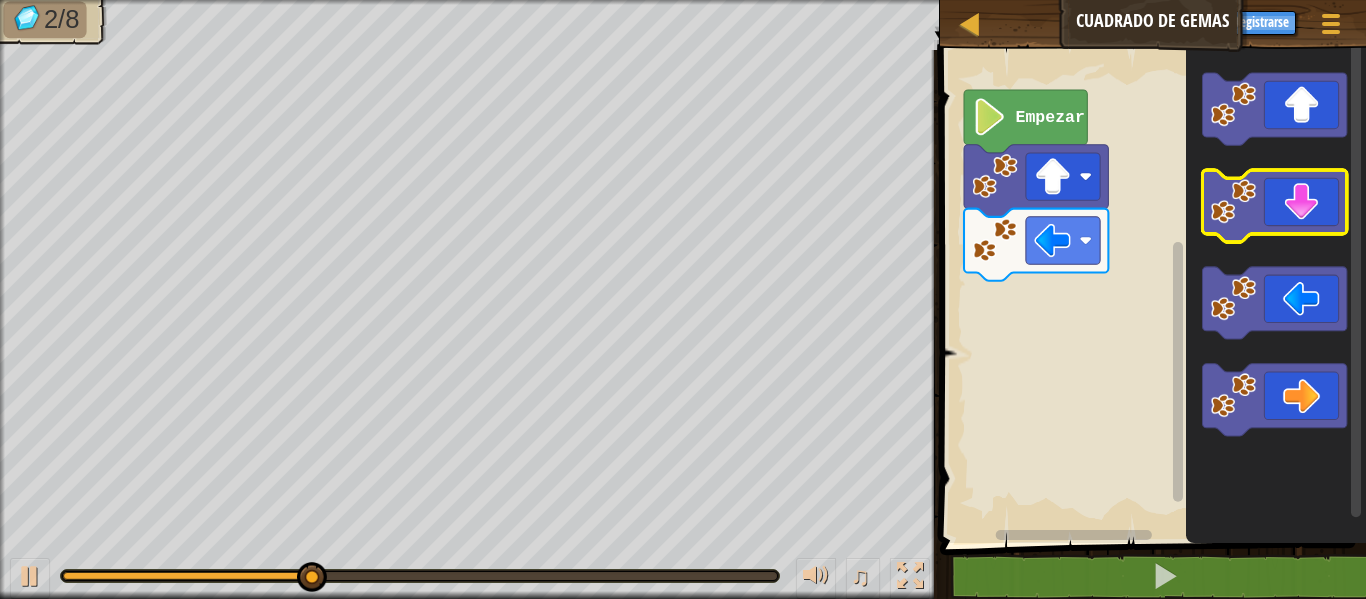 click 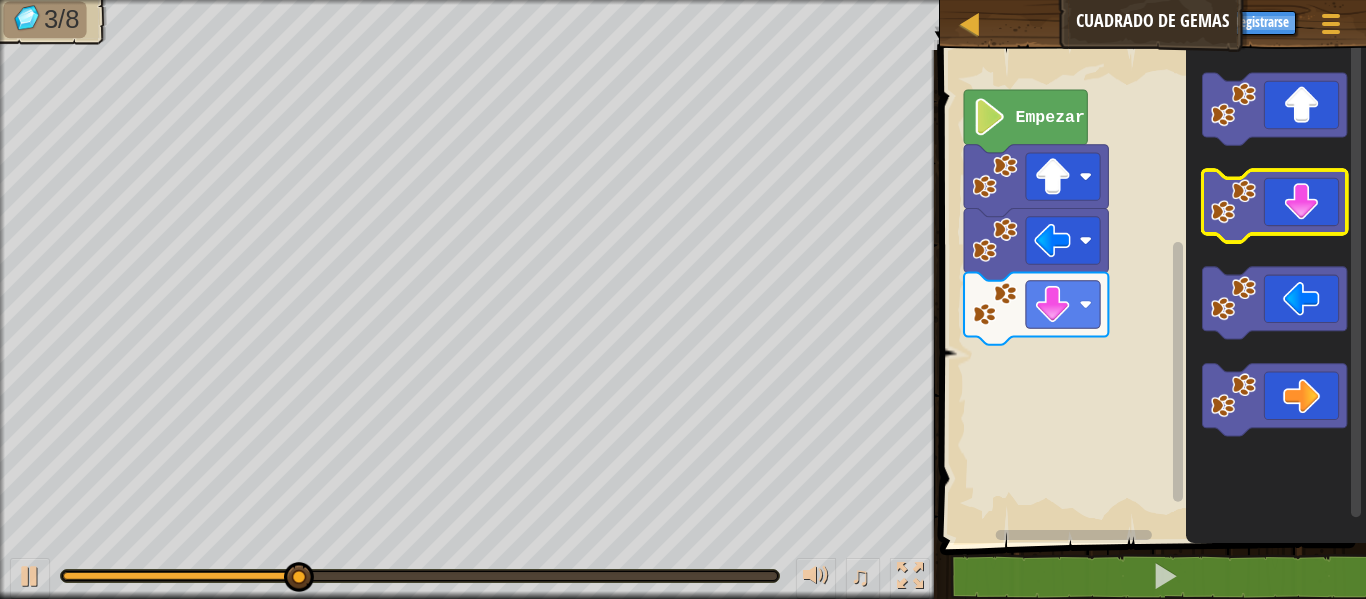click 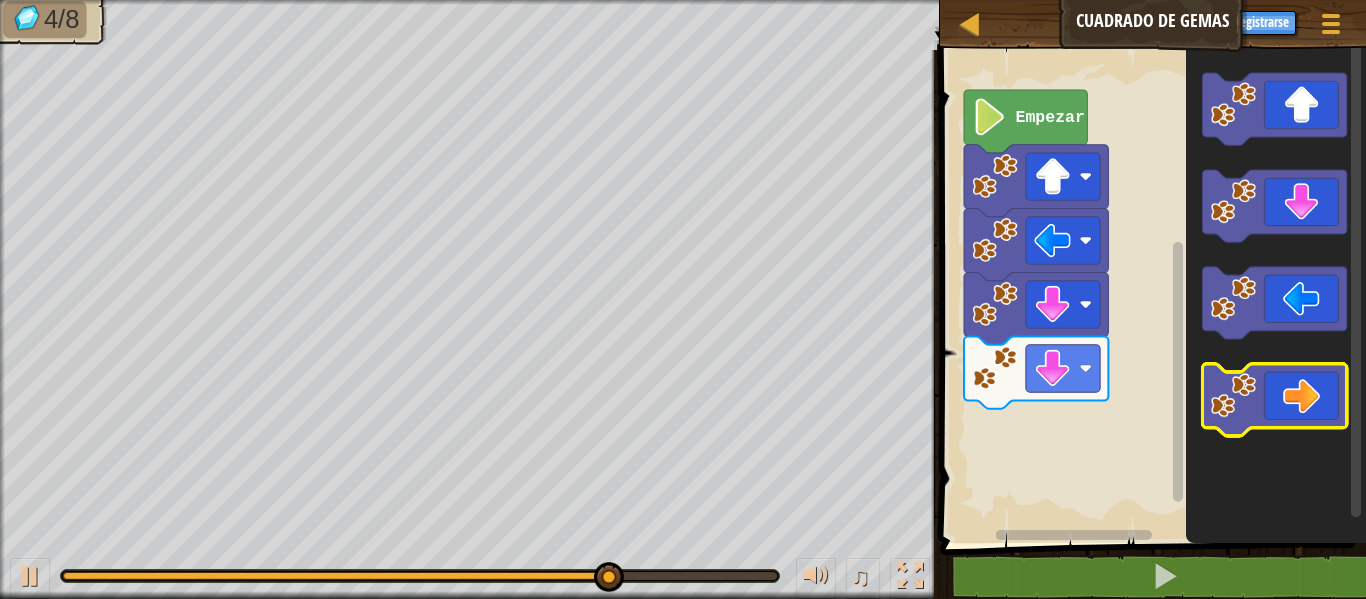 click 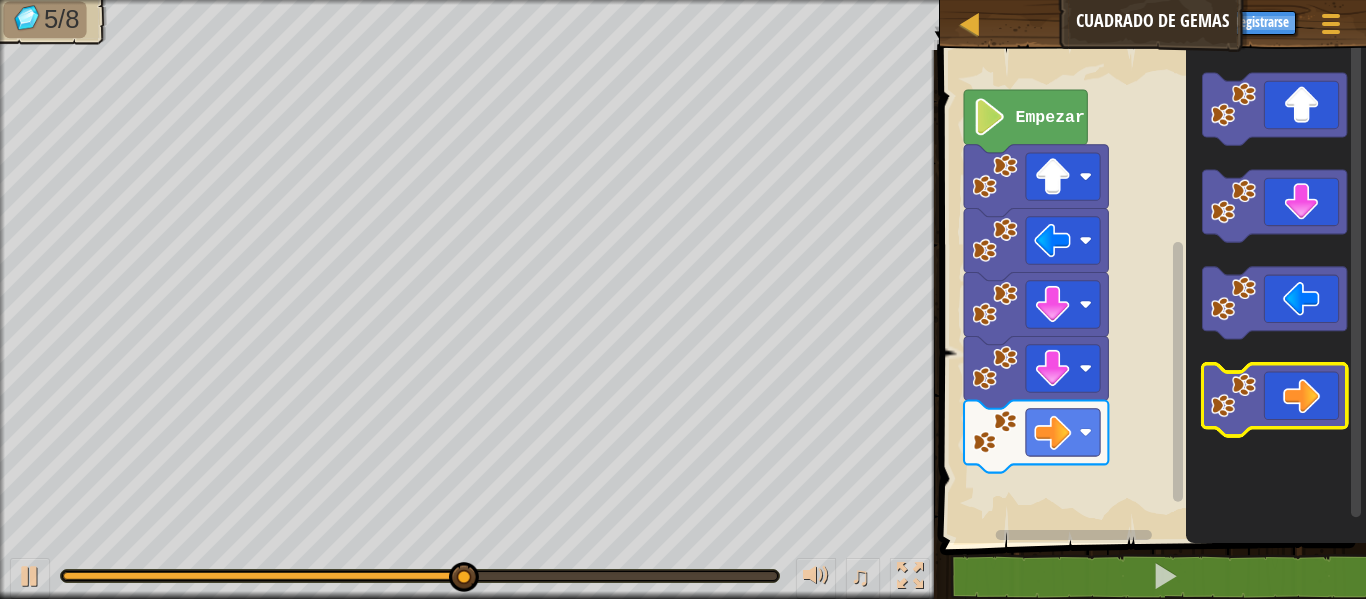 click 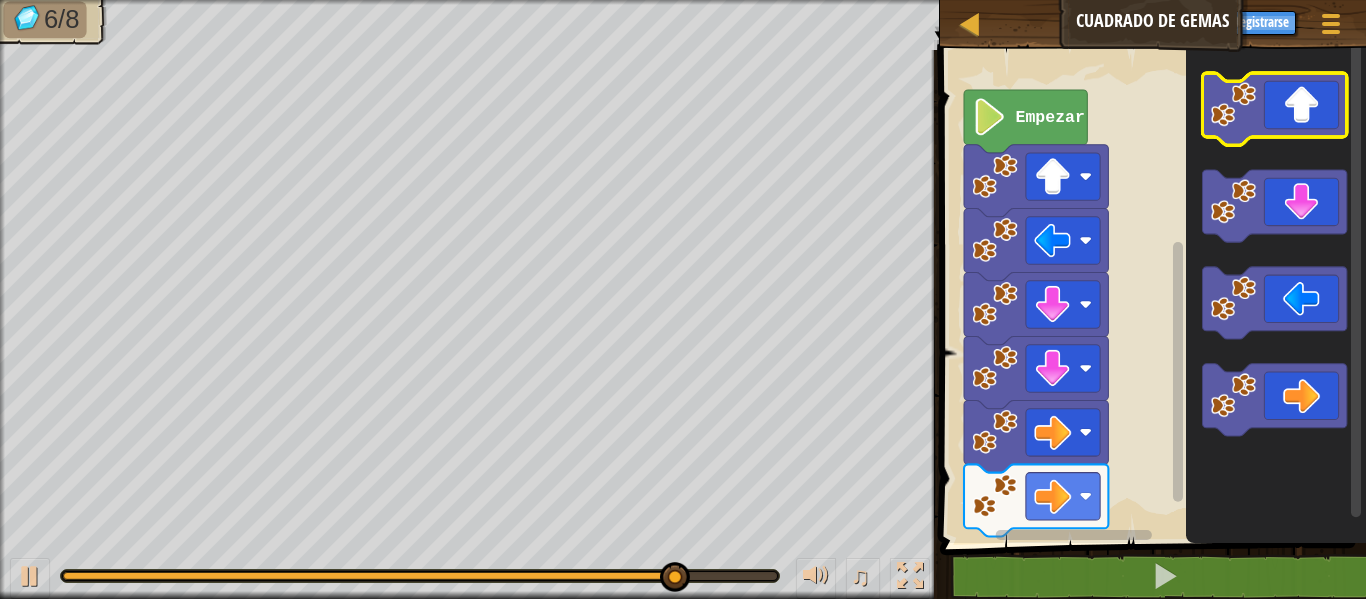 click 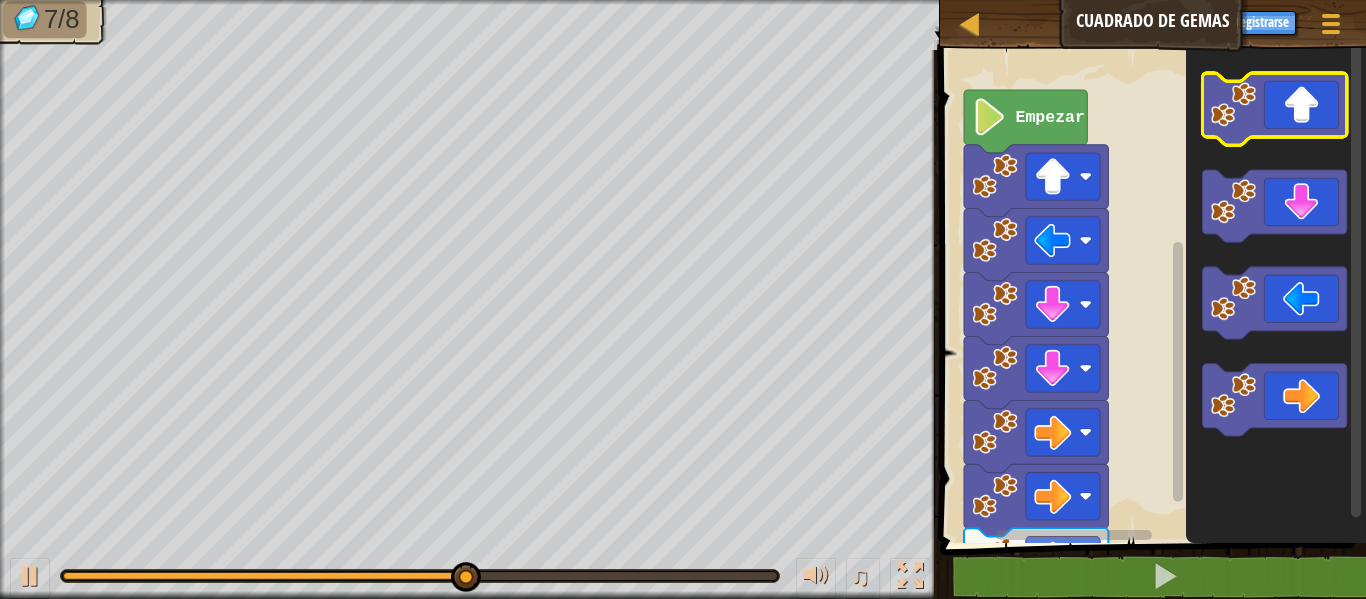 click 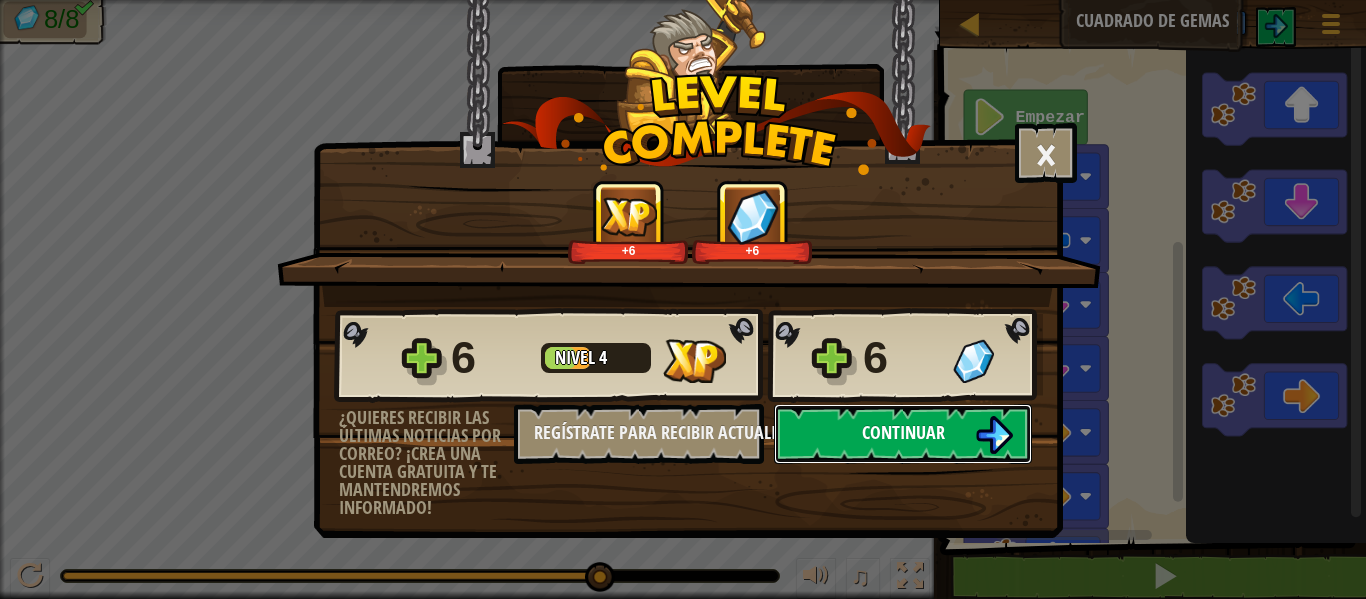 click on "Continuar" at bounding box center [903, 432] 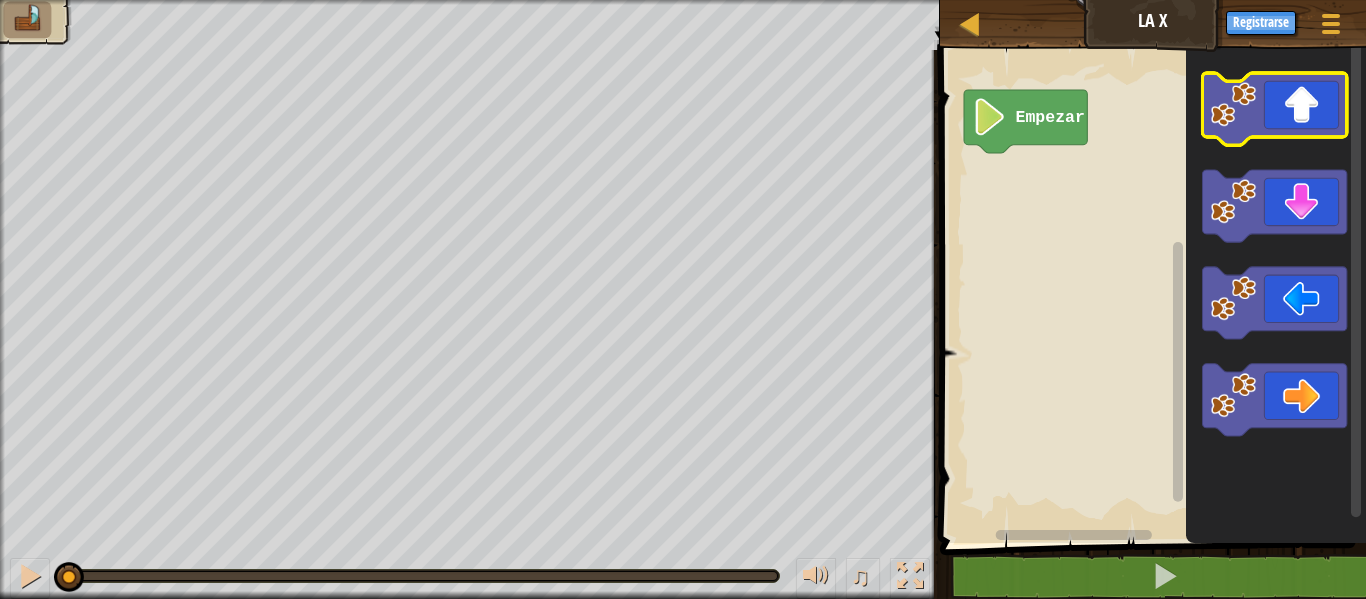 click 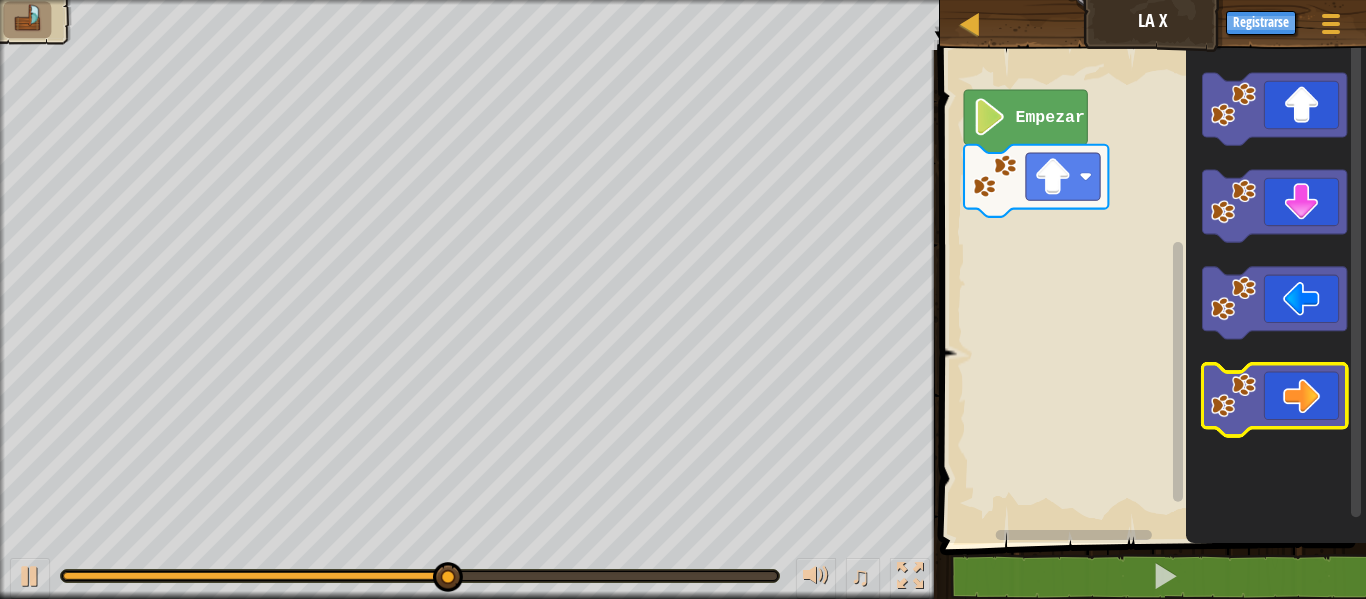 click 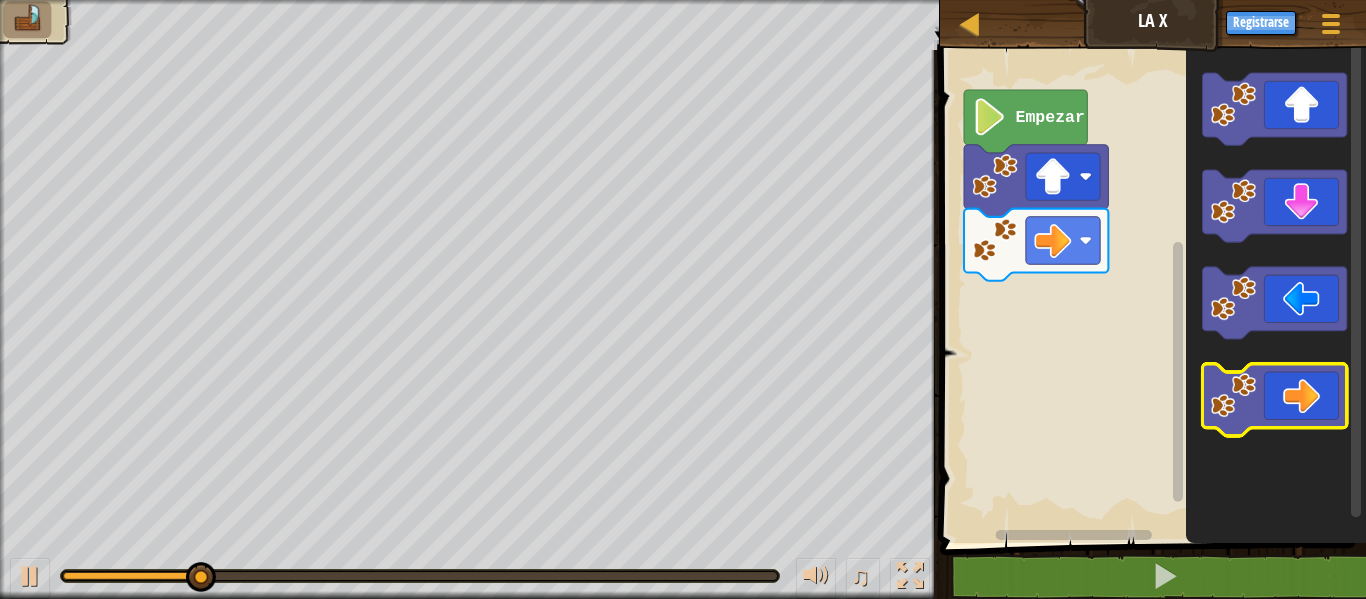 click 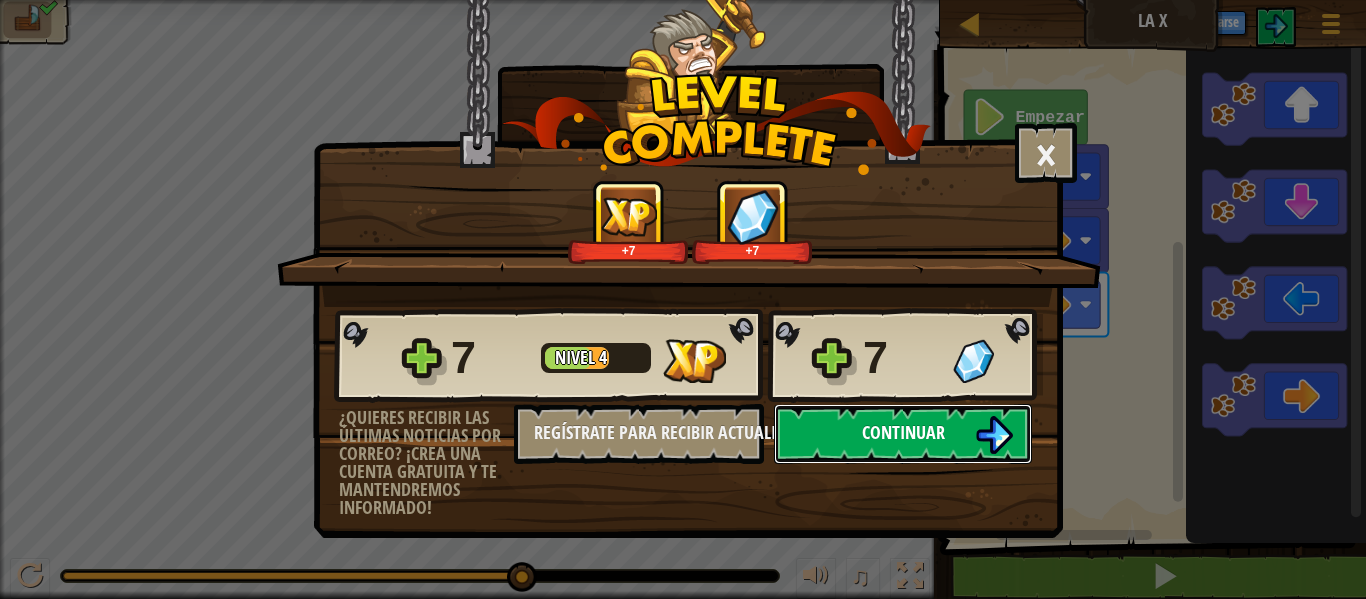 click on "Continuar" at bounding box center (903, 432) 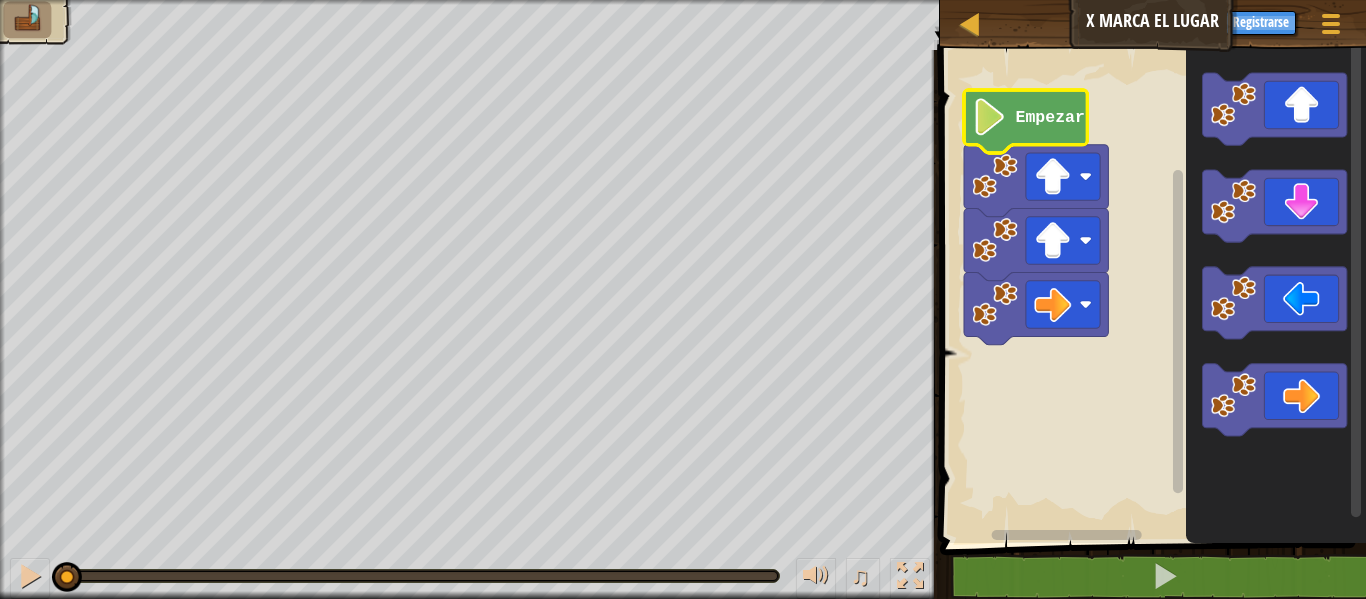 click on "Empezar" 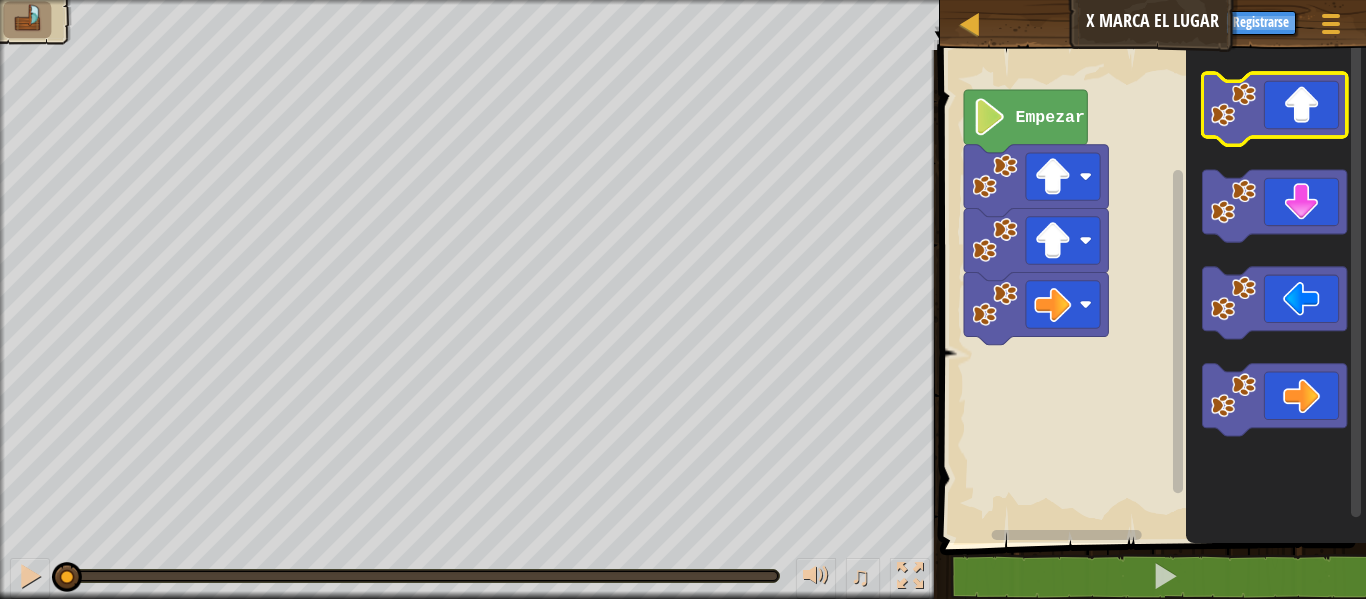 click 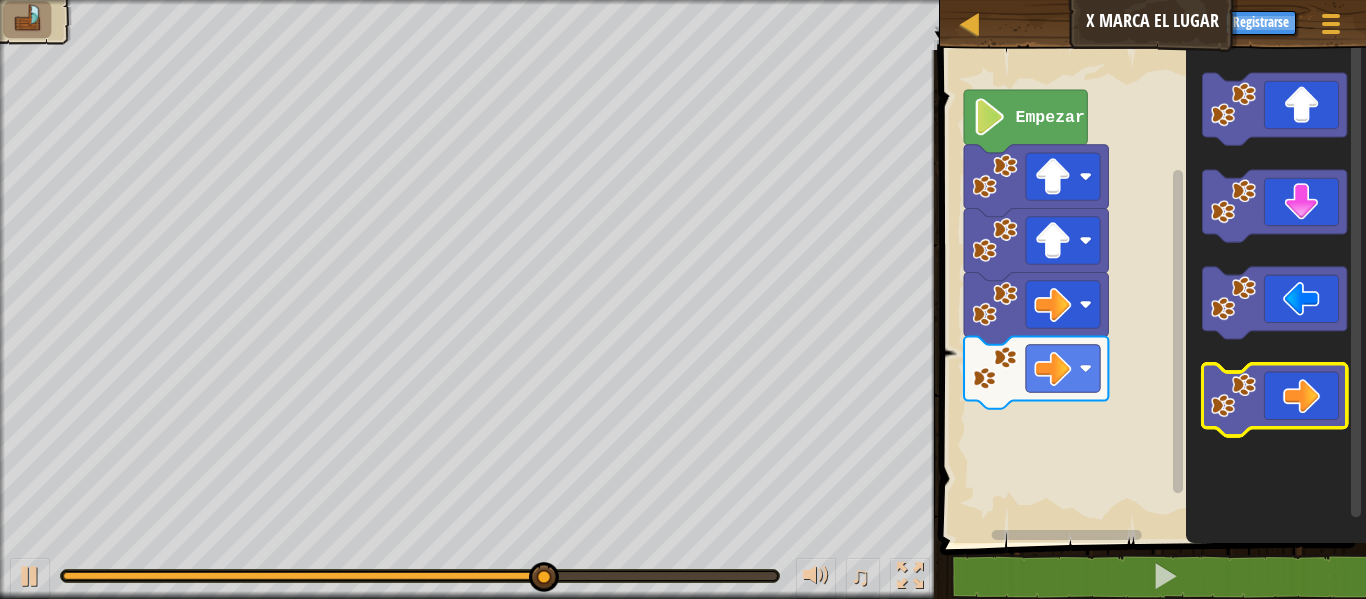 click 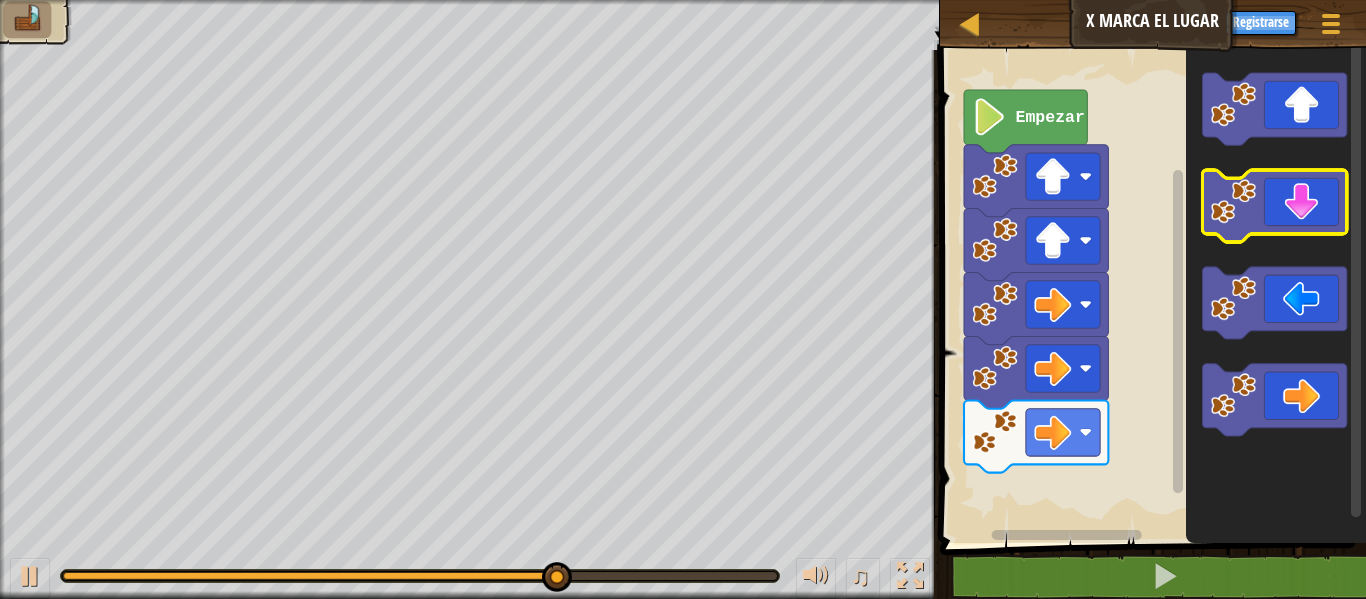 click 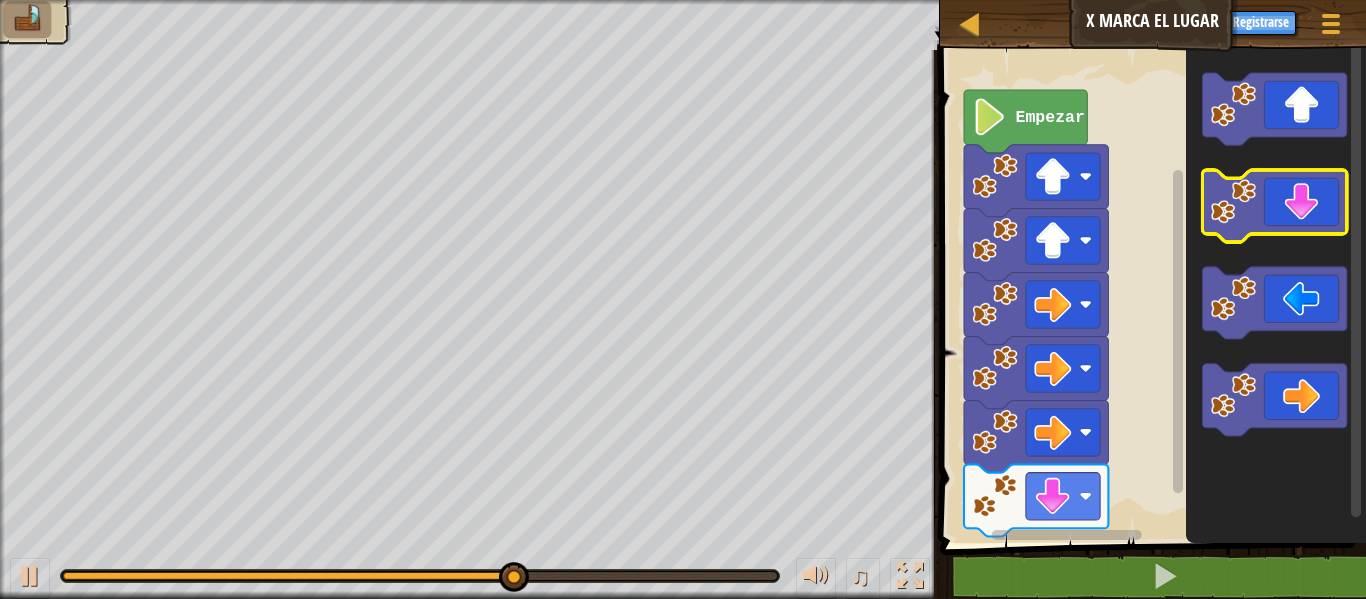 click 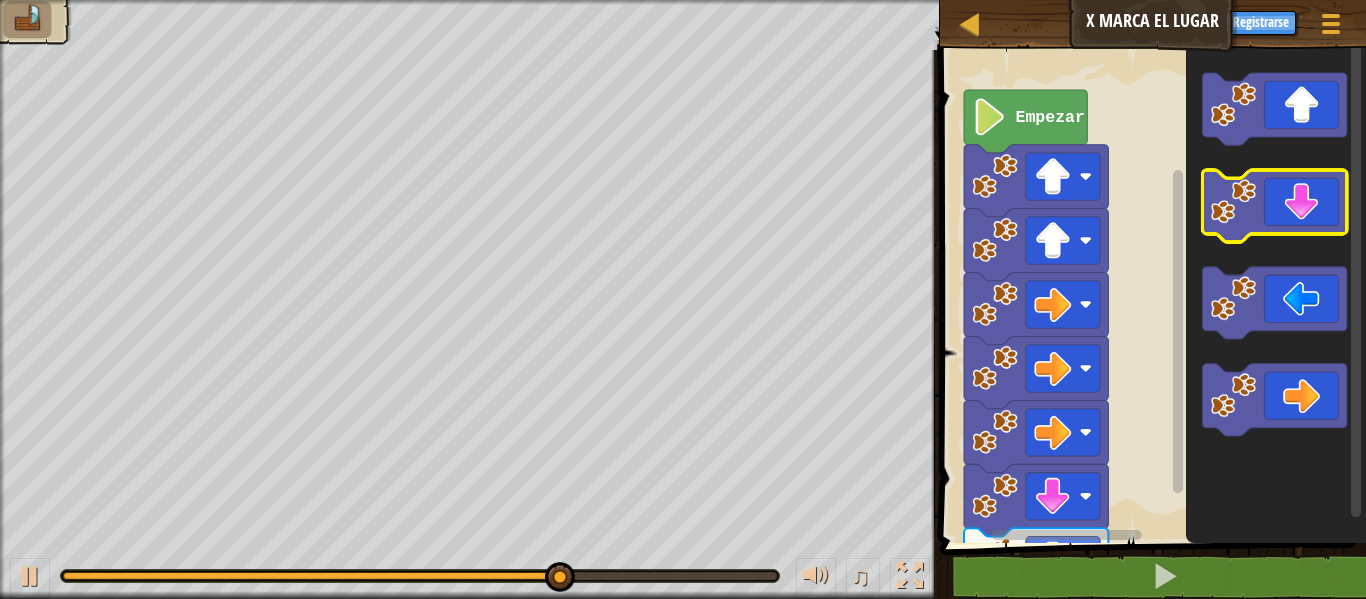 click 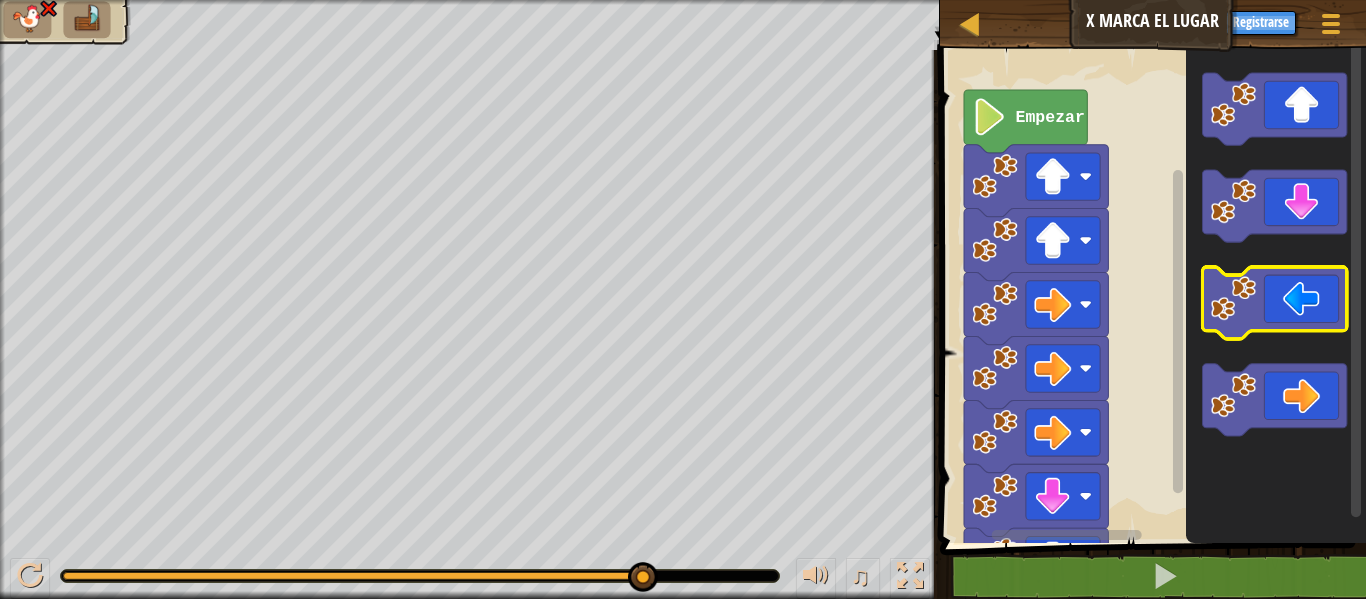 click 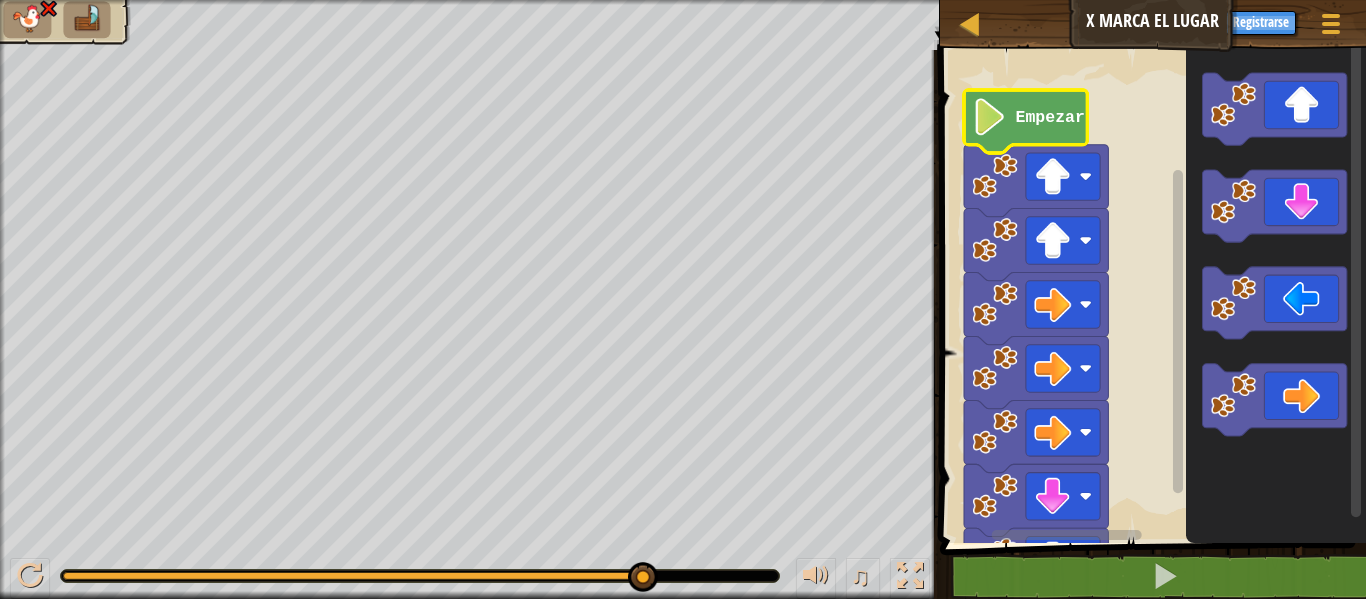 click on "Empezar" 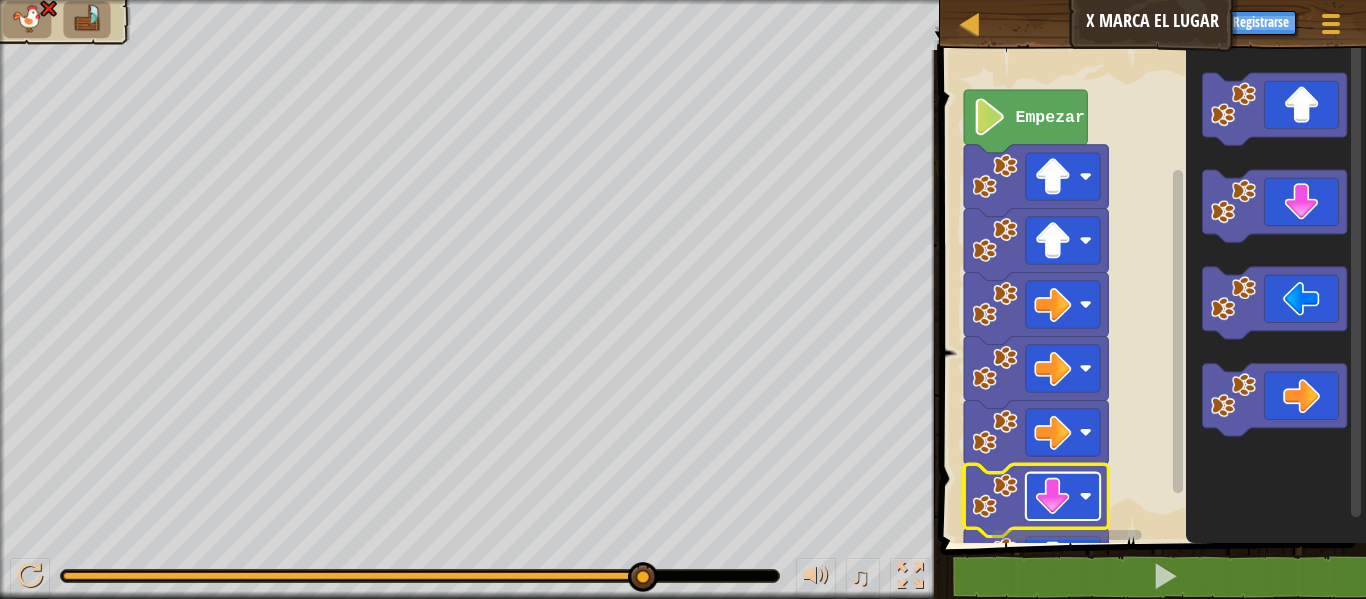 click 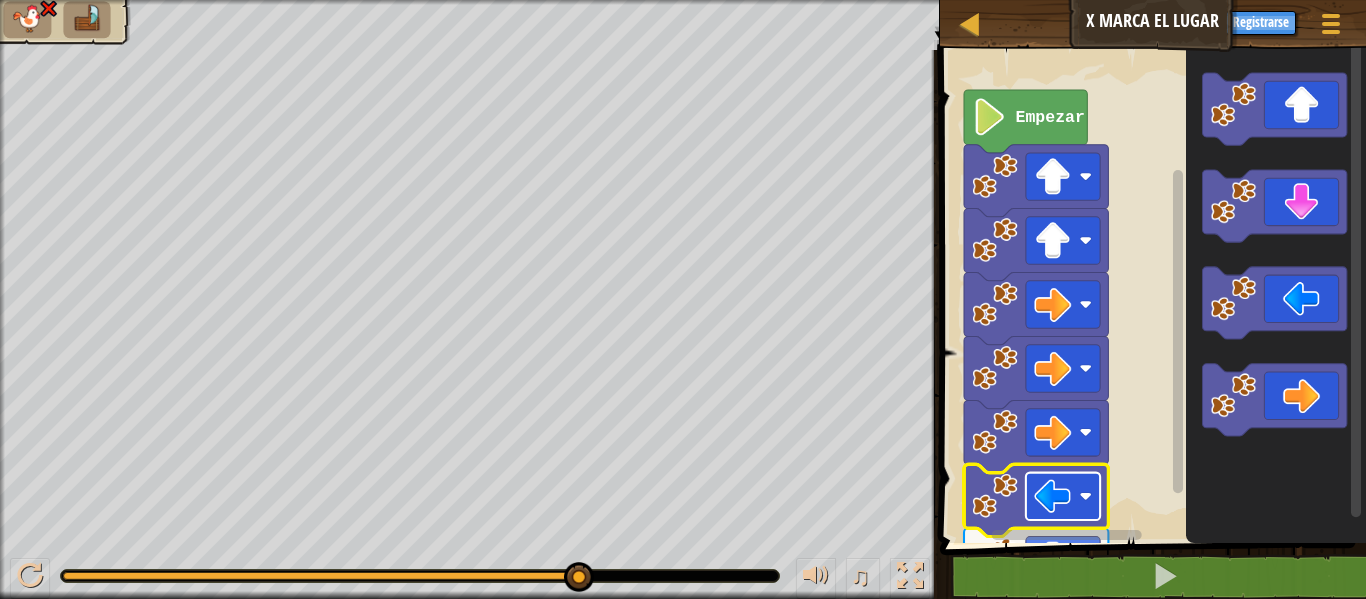 click 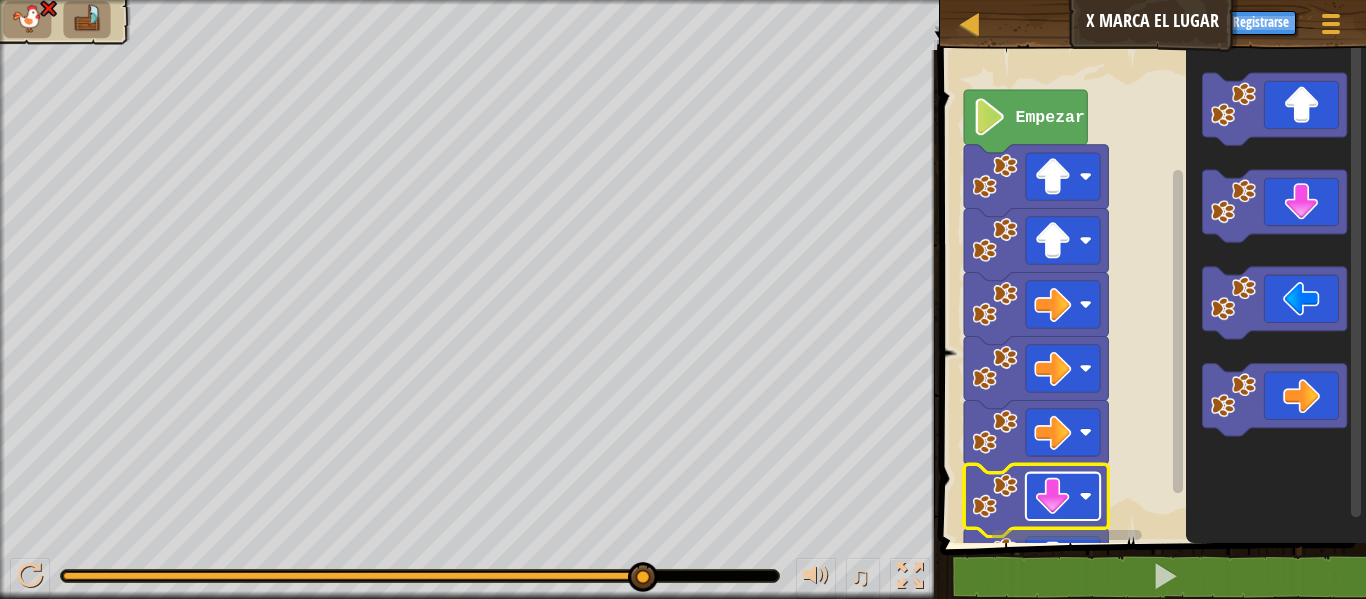 click 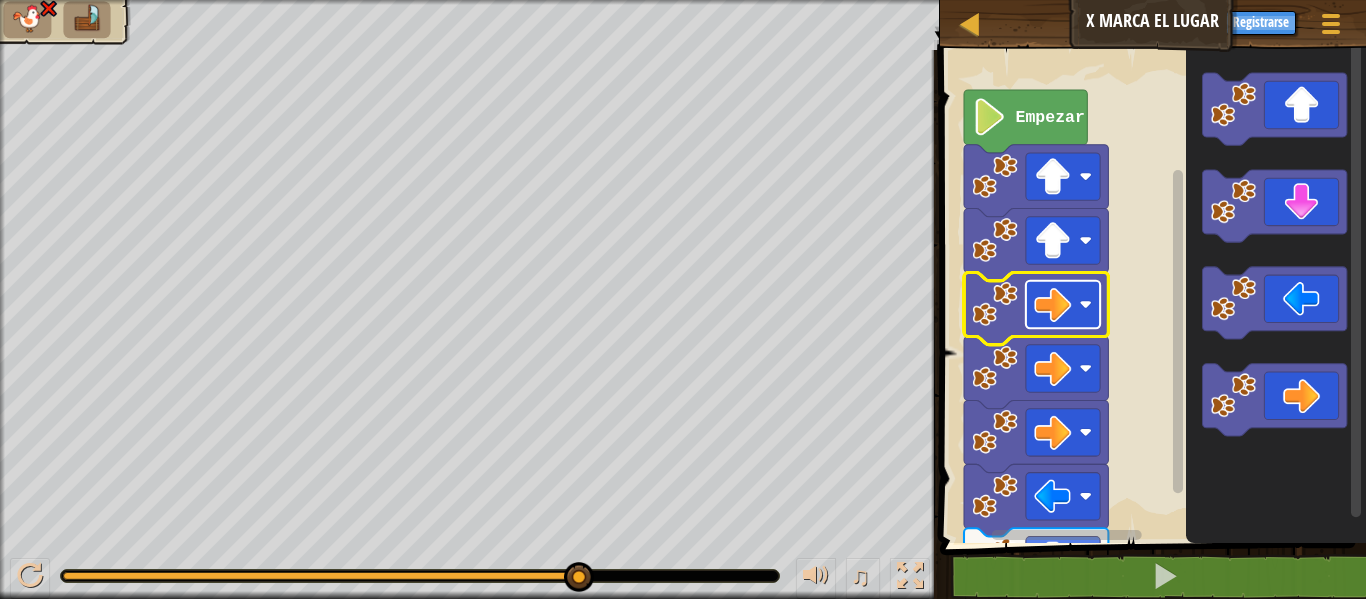 click 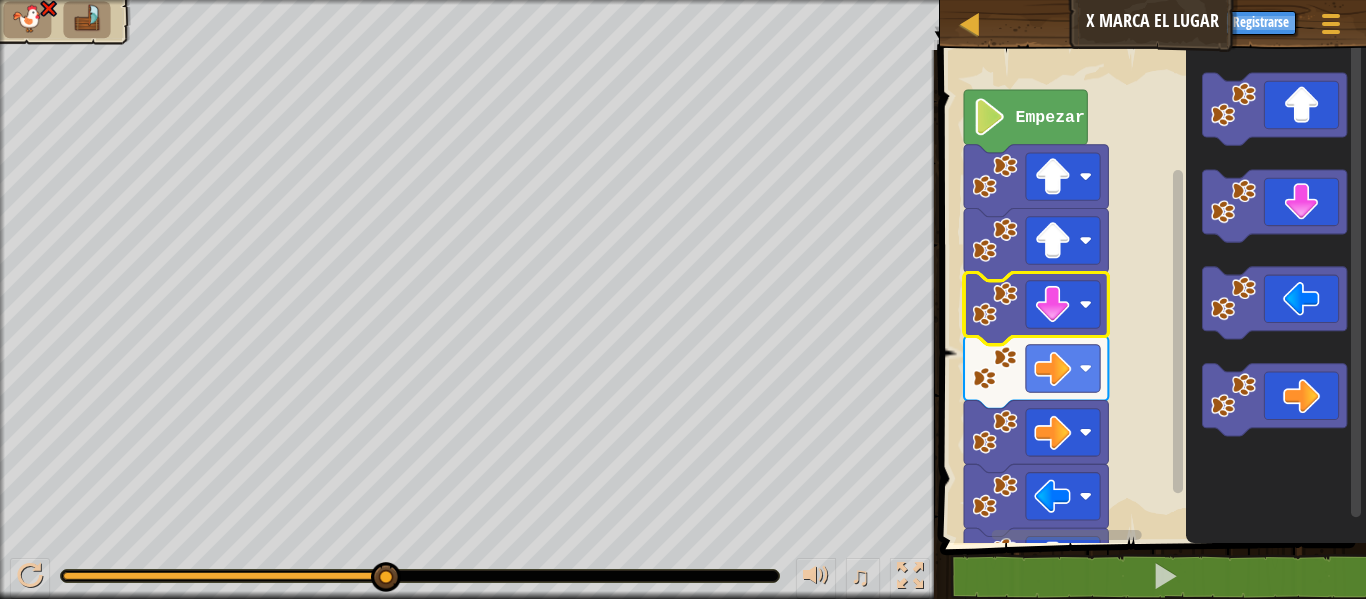 click 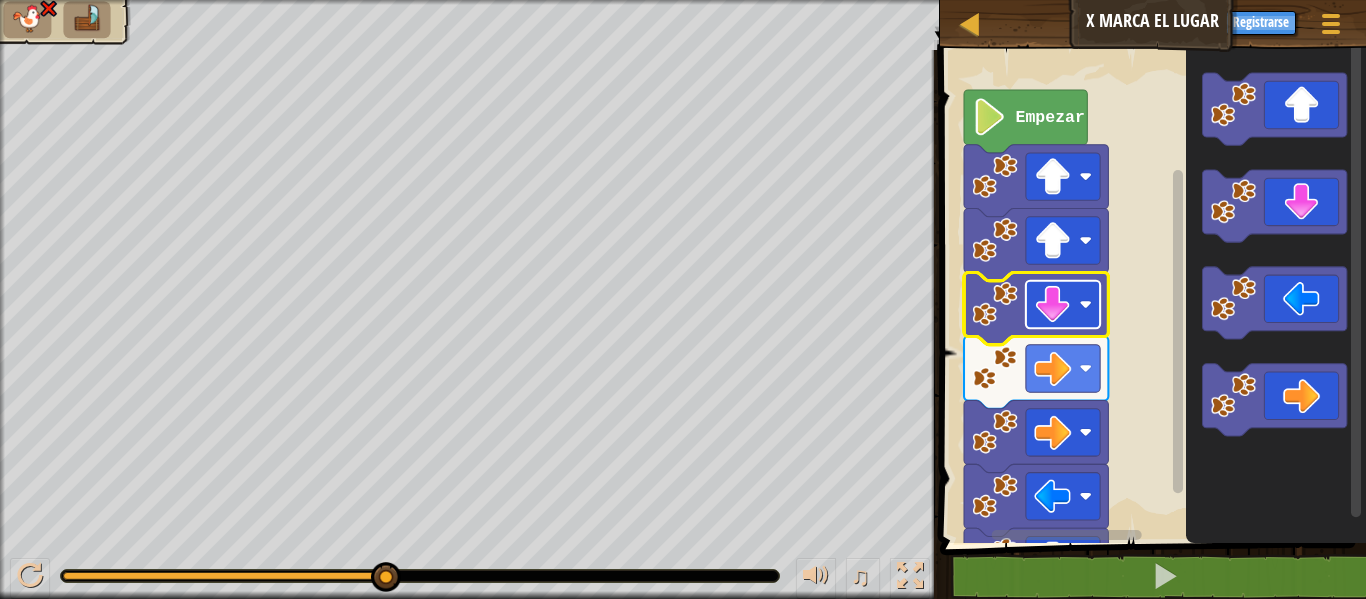 click 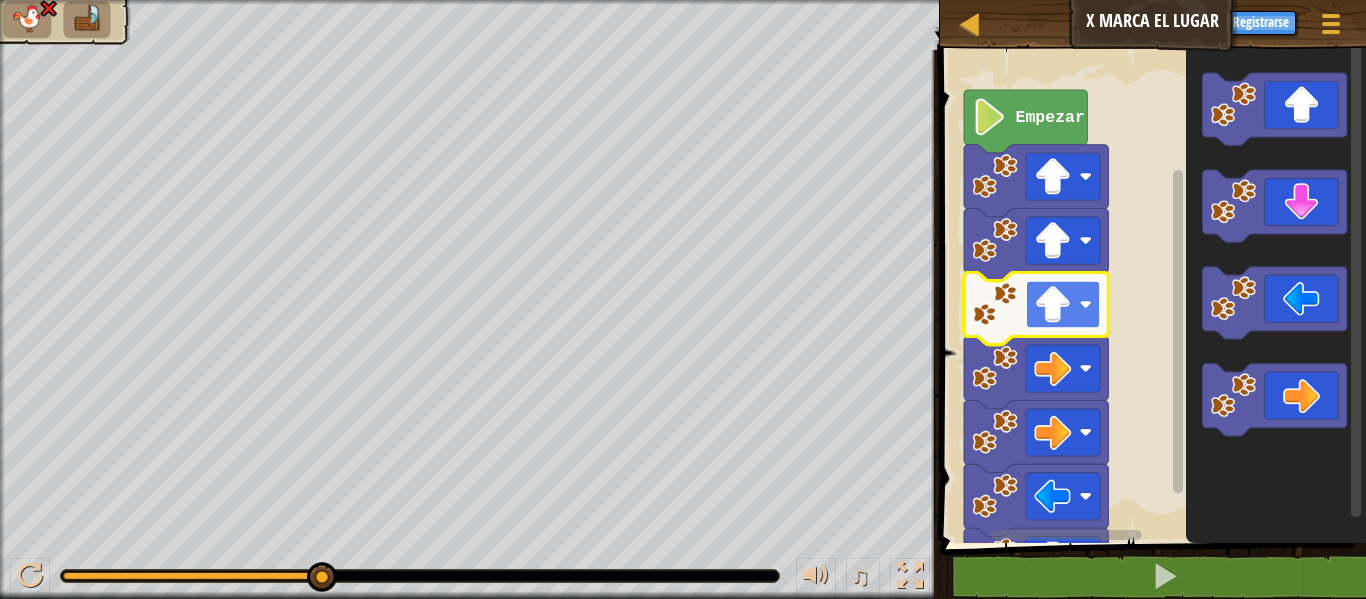 click 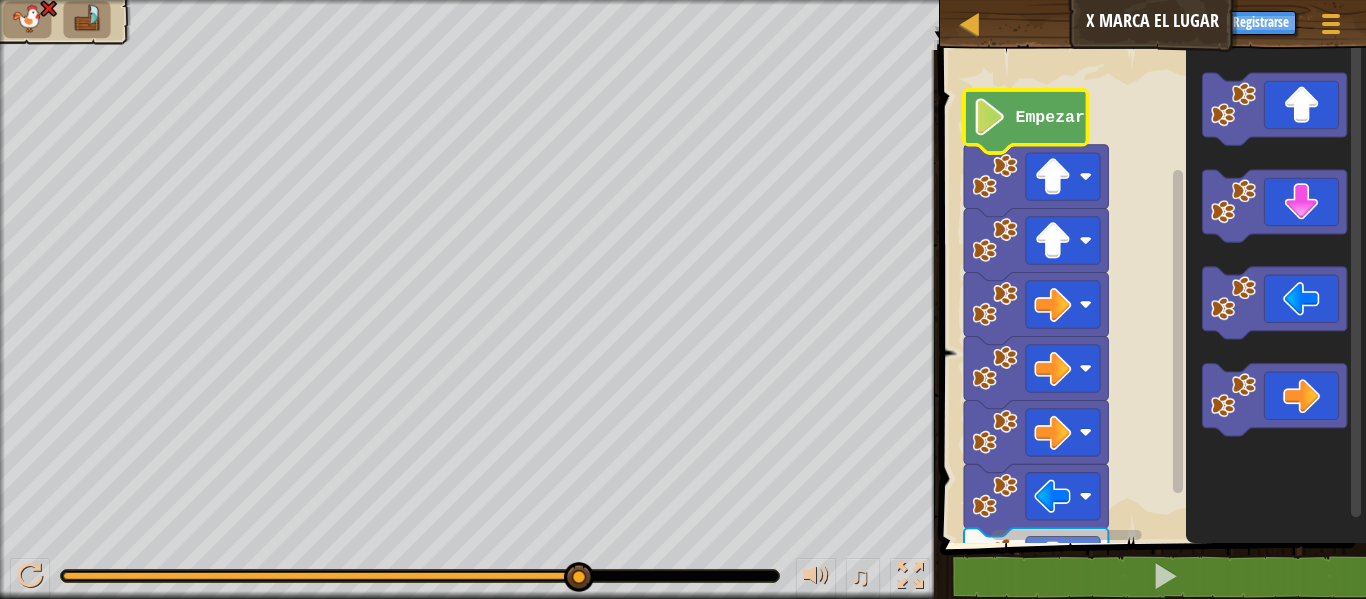 click on "Empezar" 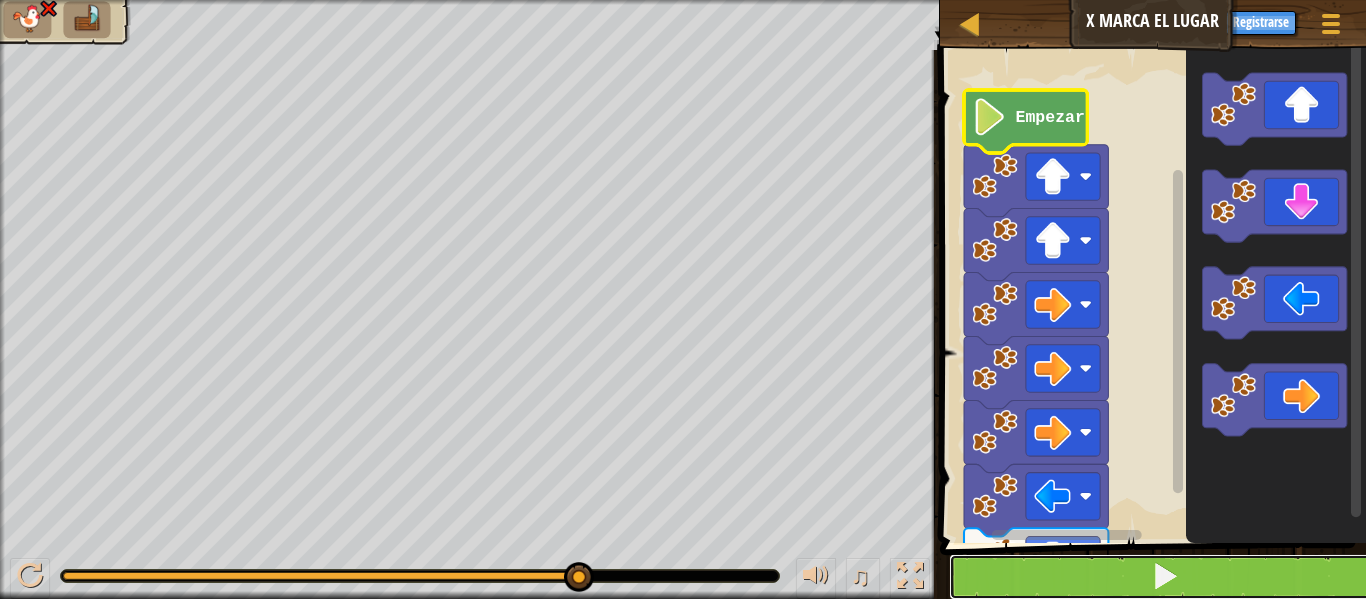 click at bounding box center (1165, 577) 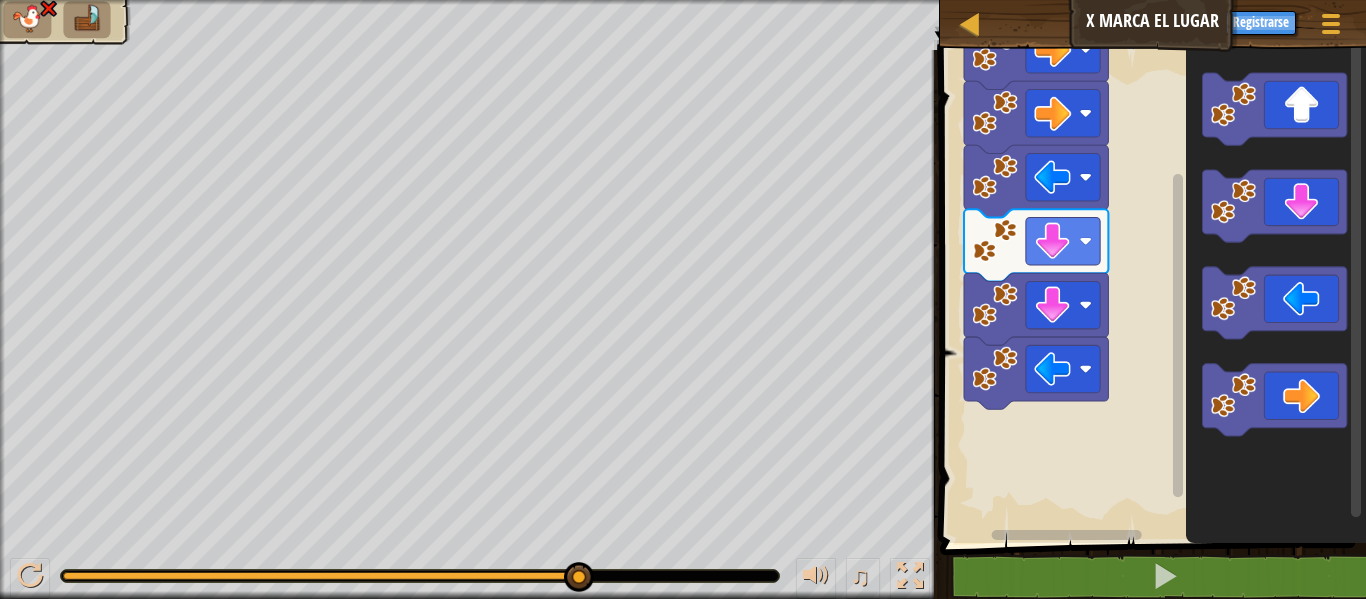 click on "Empezar" at bounding box center (1150, 291) 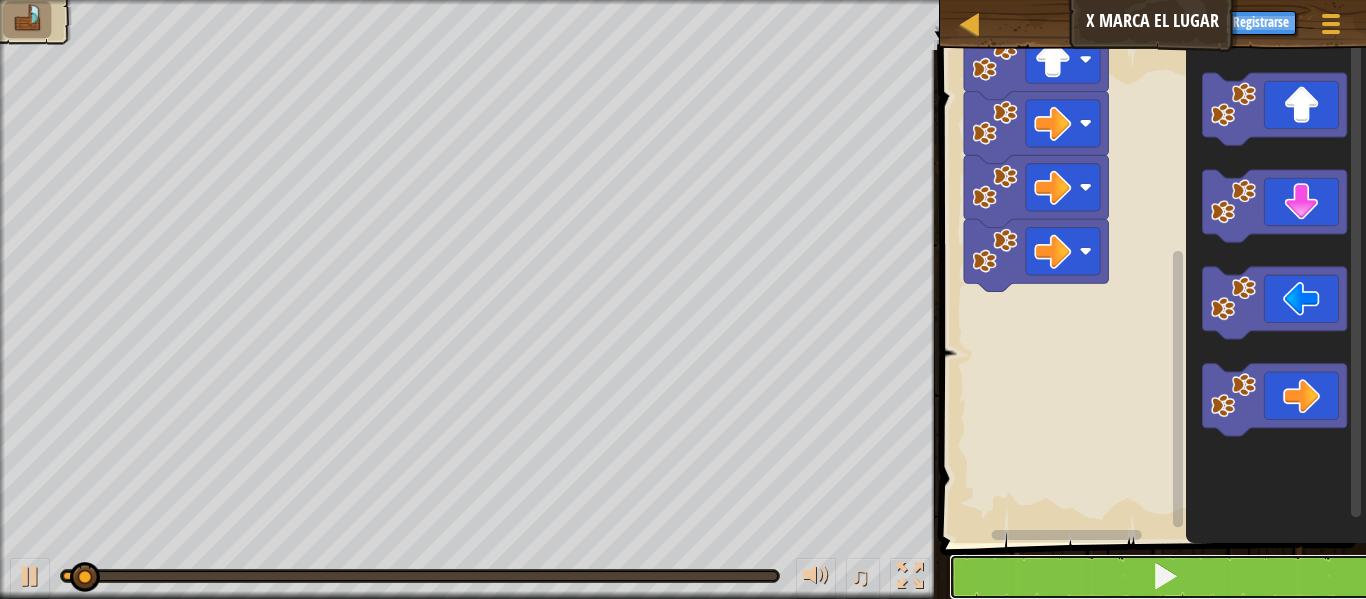 click at bounding box center [1165, 577] 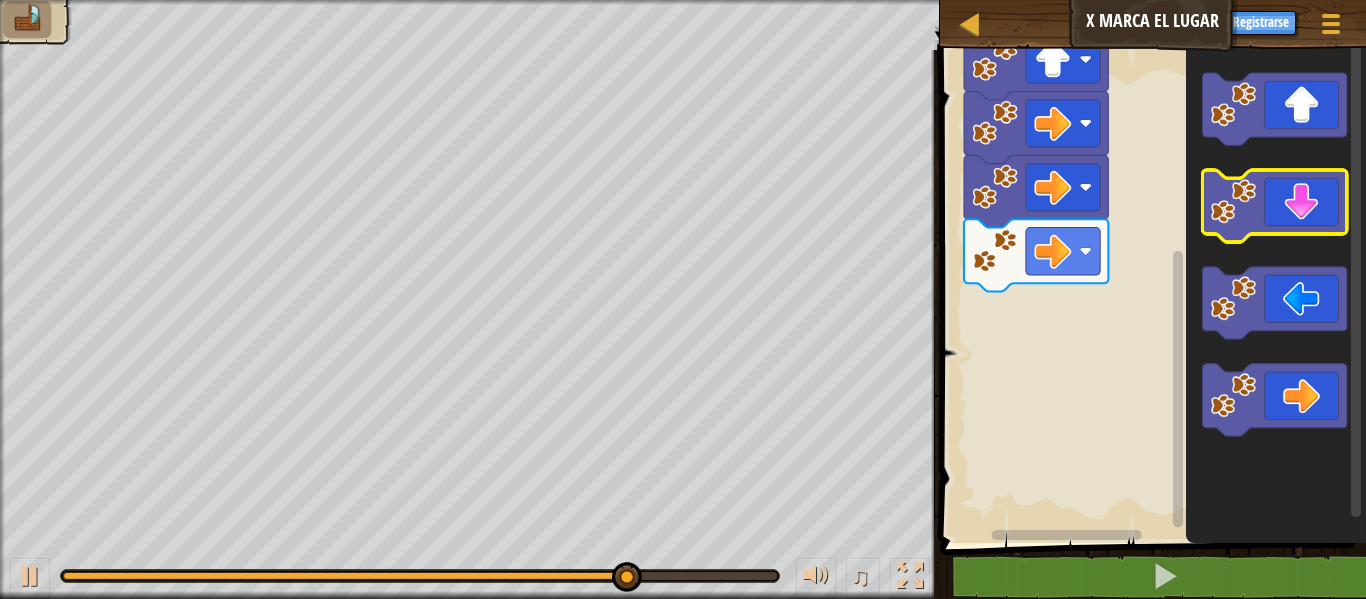 click 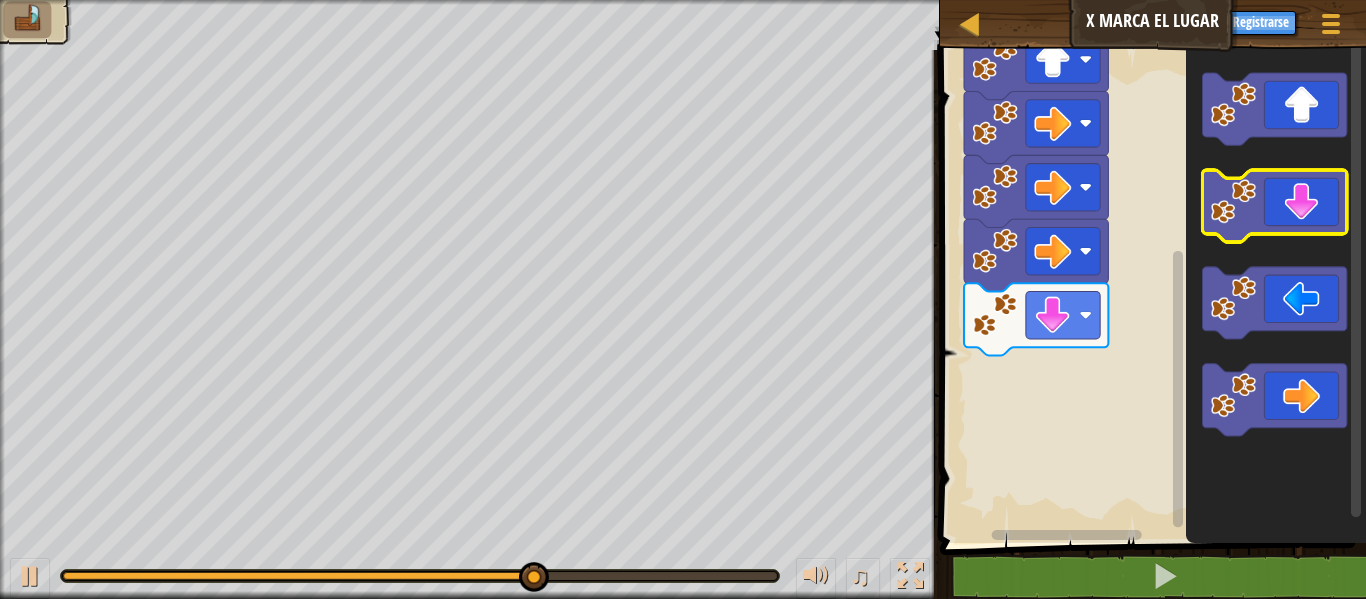 click 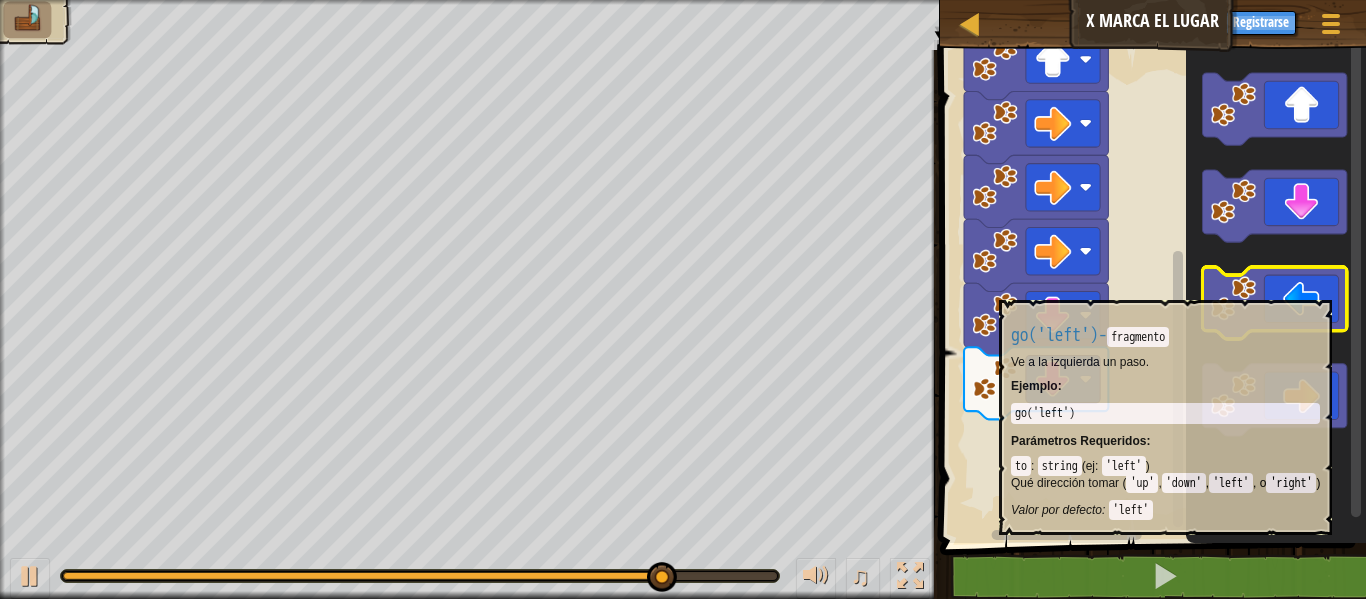 click 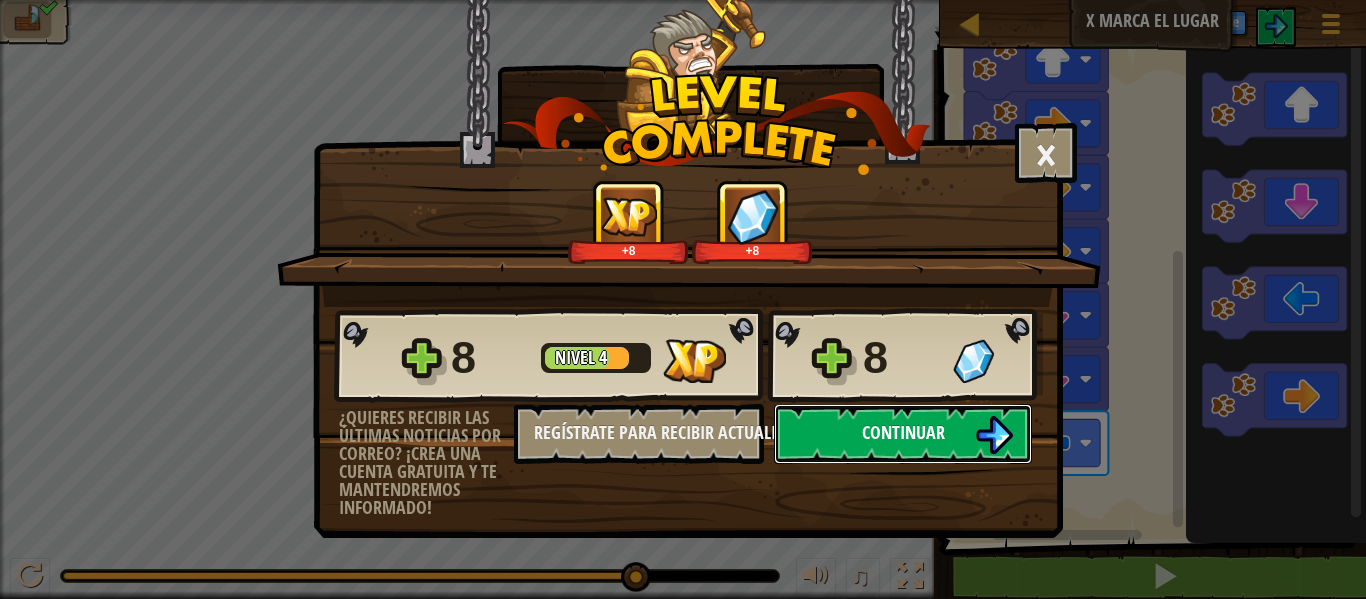 click on "Continuar" at bounding box center [903, 434] 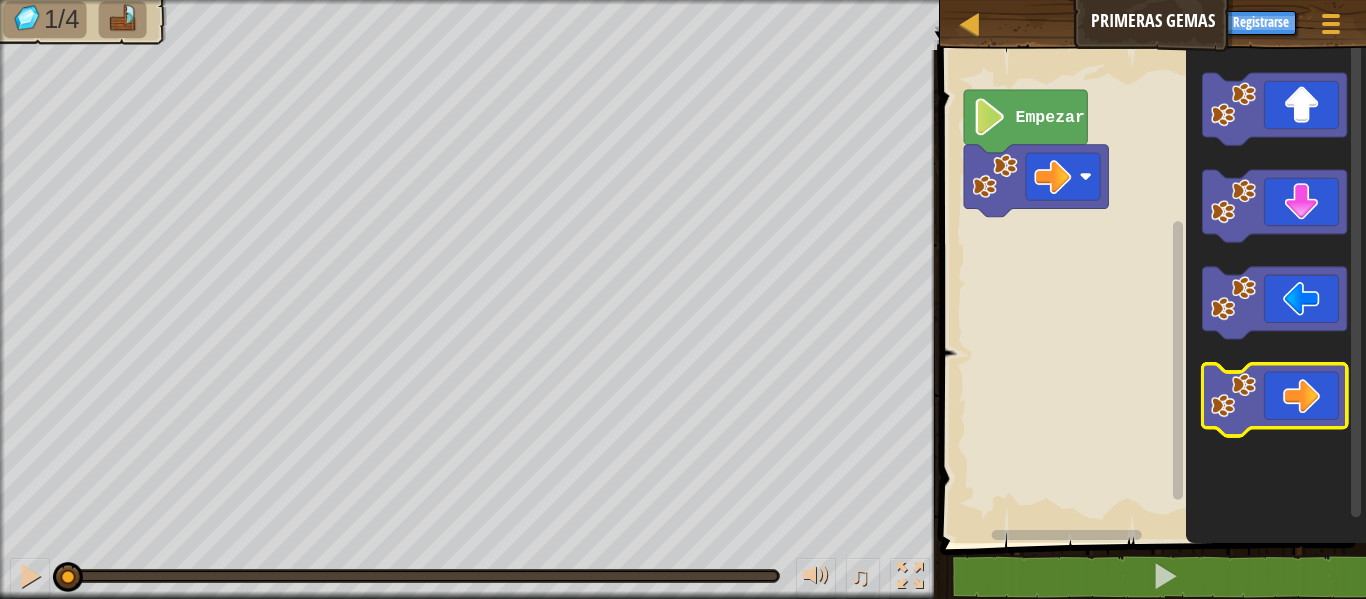 click 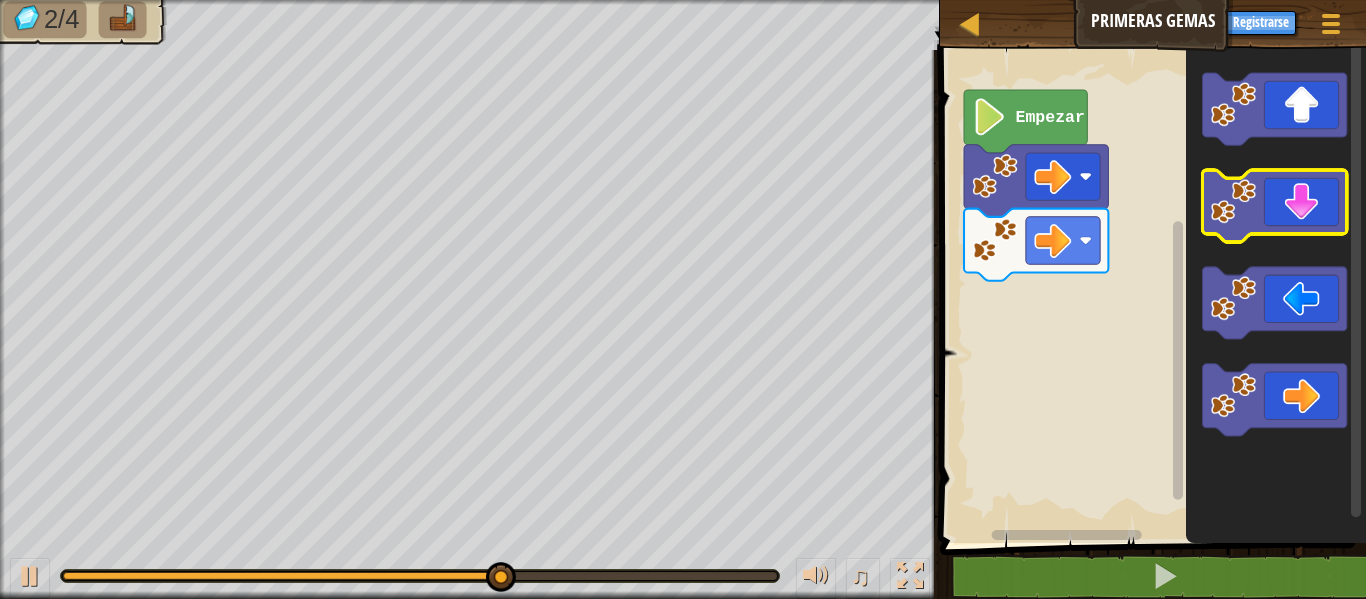 click 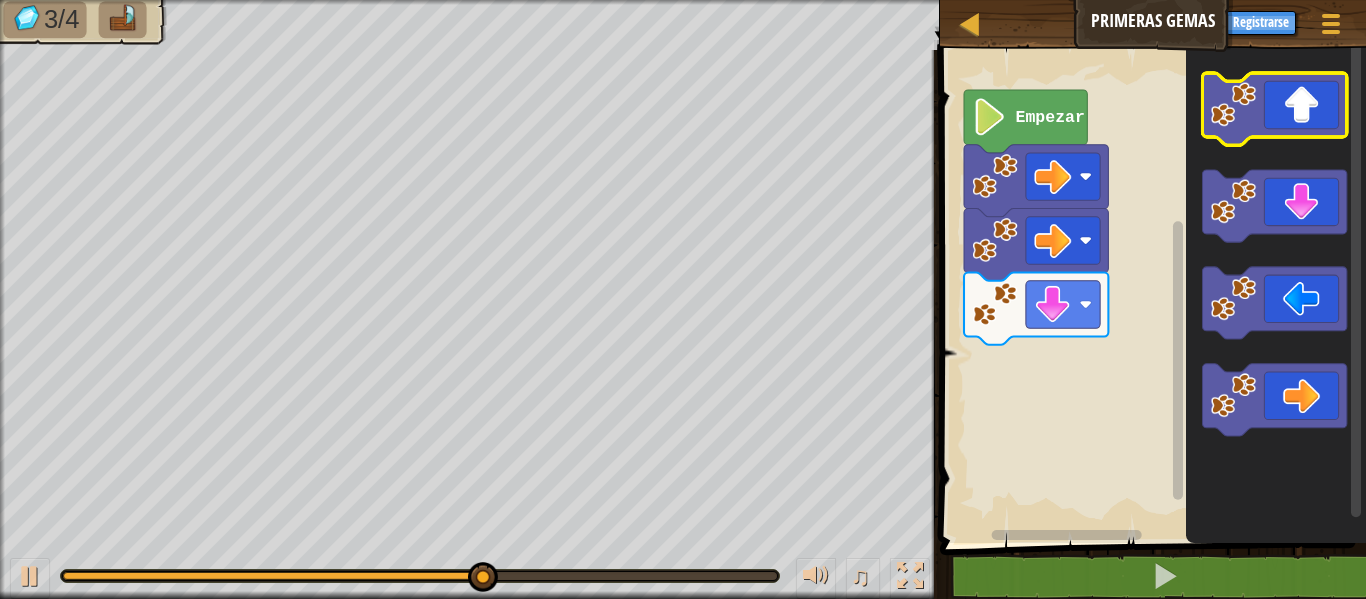 click 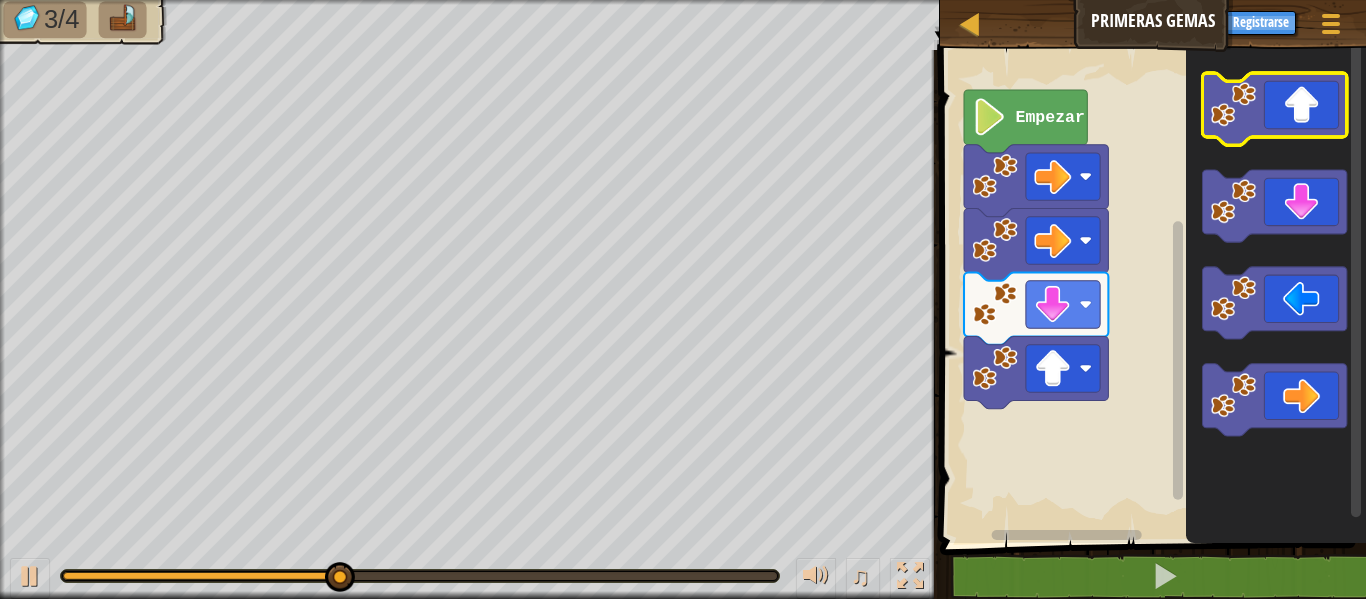 click 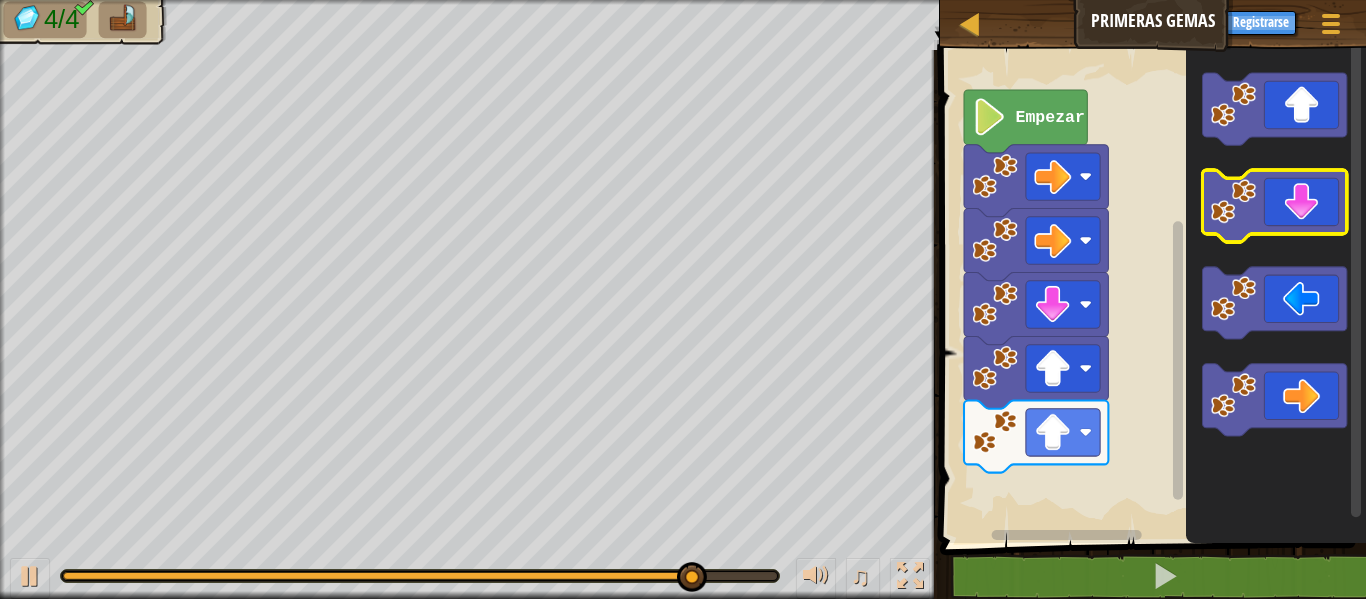 click 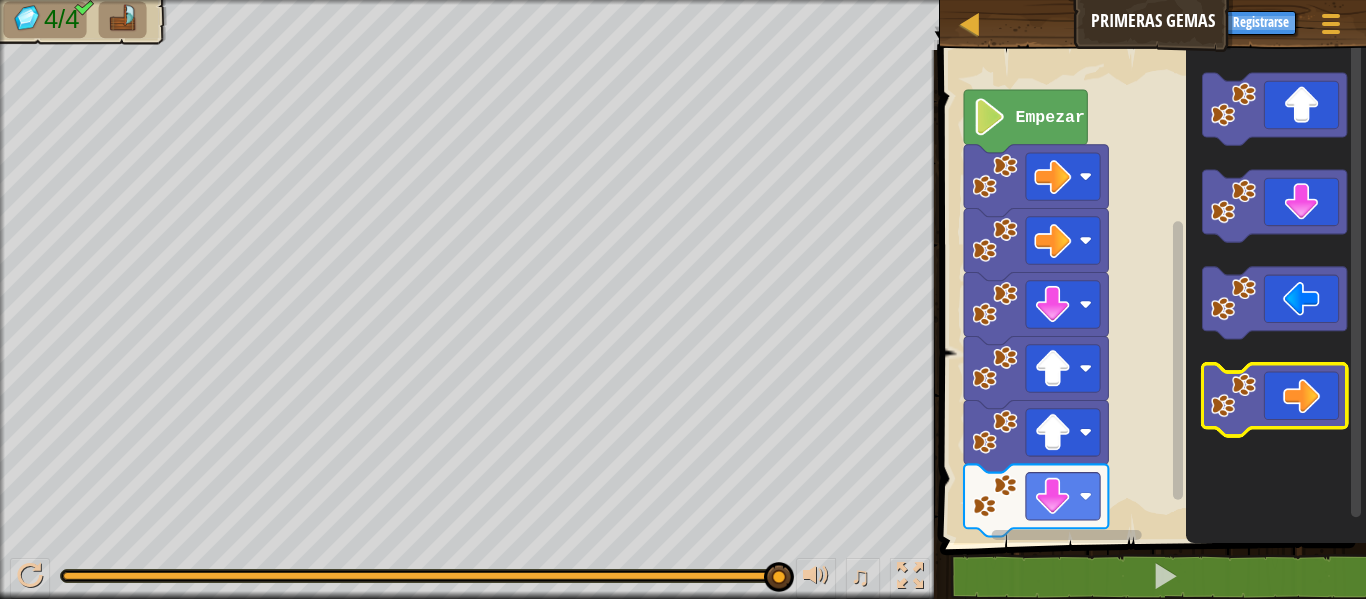 click 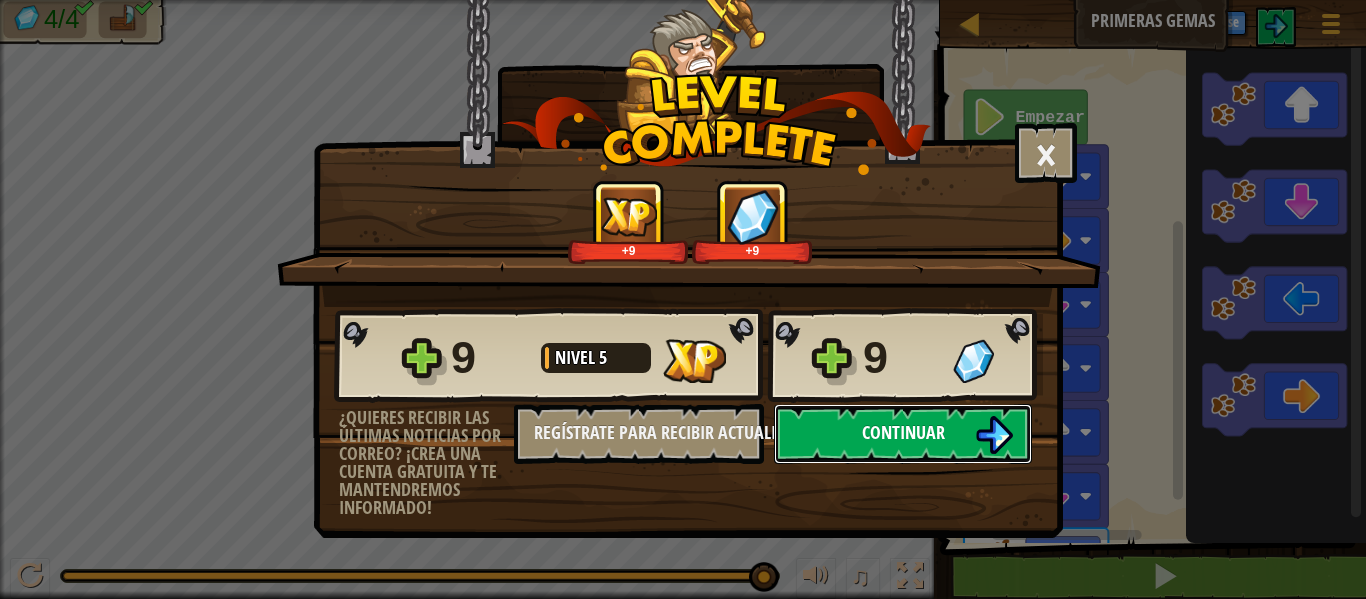 click on "Continuar" at bounding box center (903, 434) 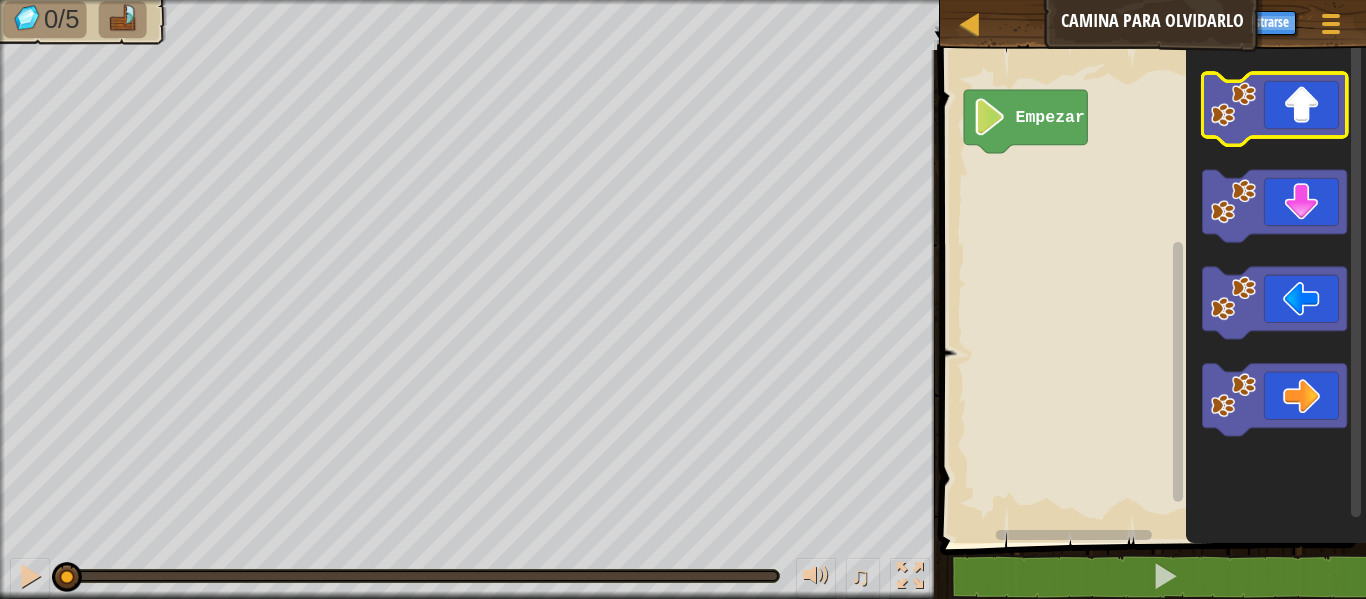 click 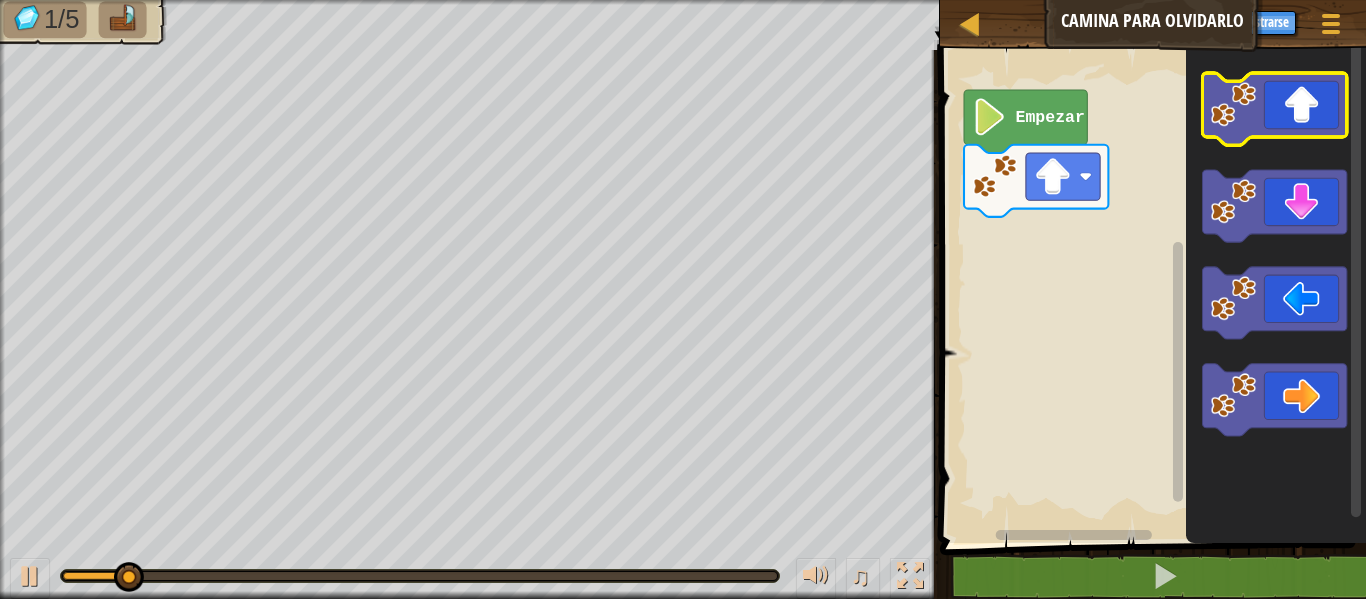 click 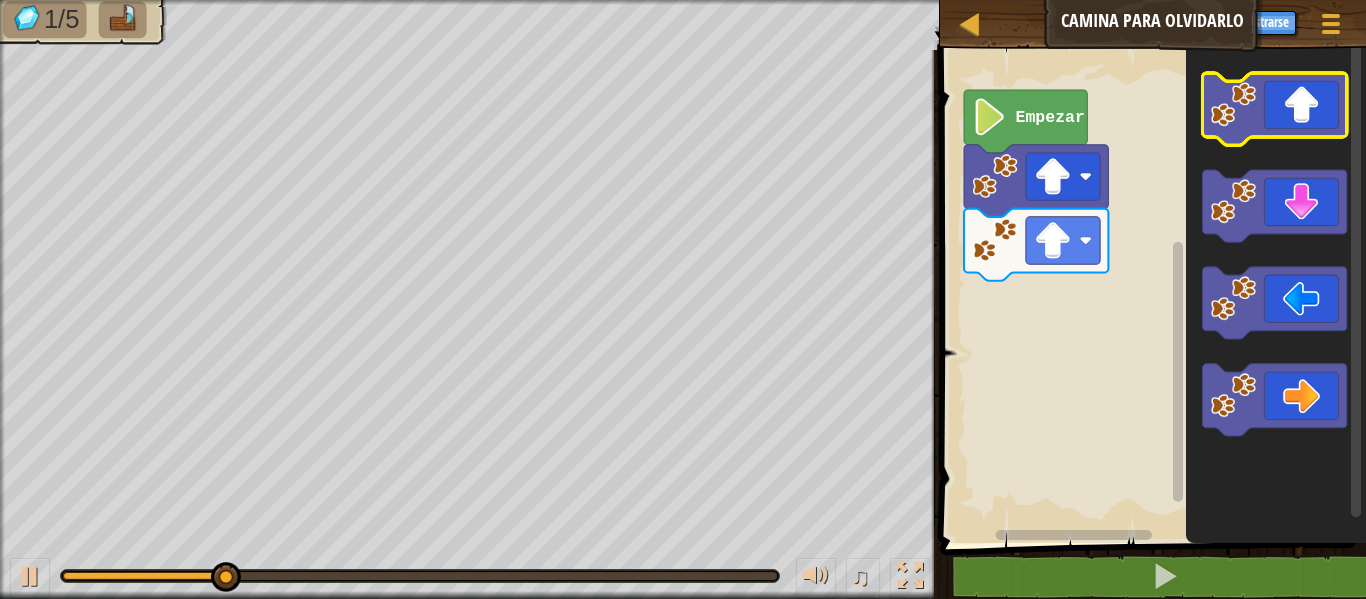 click 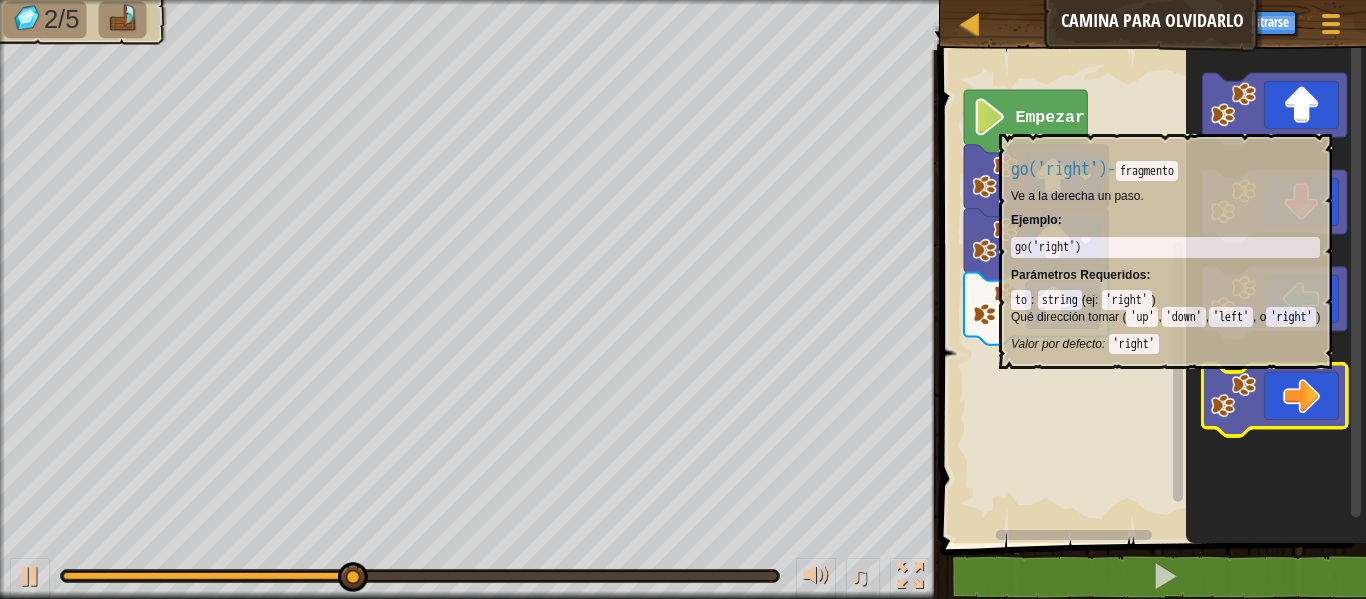click 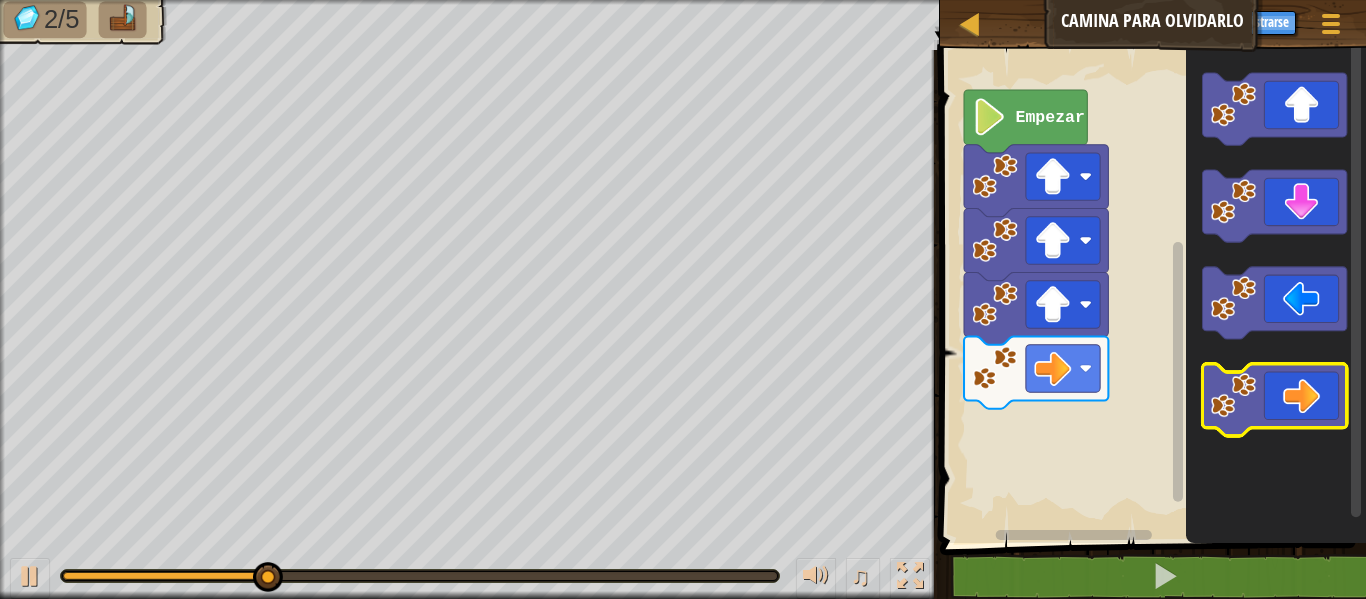 click 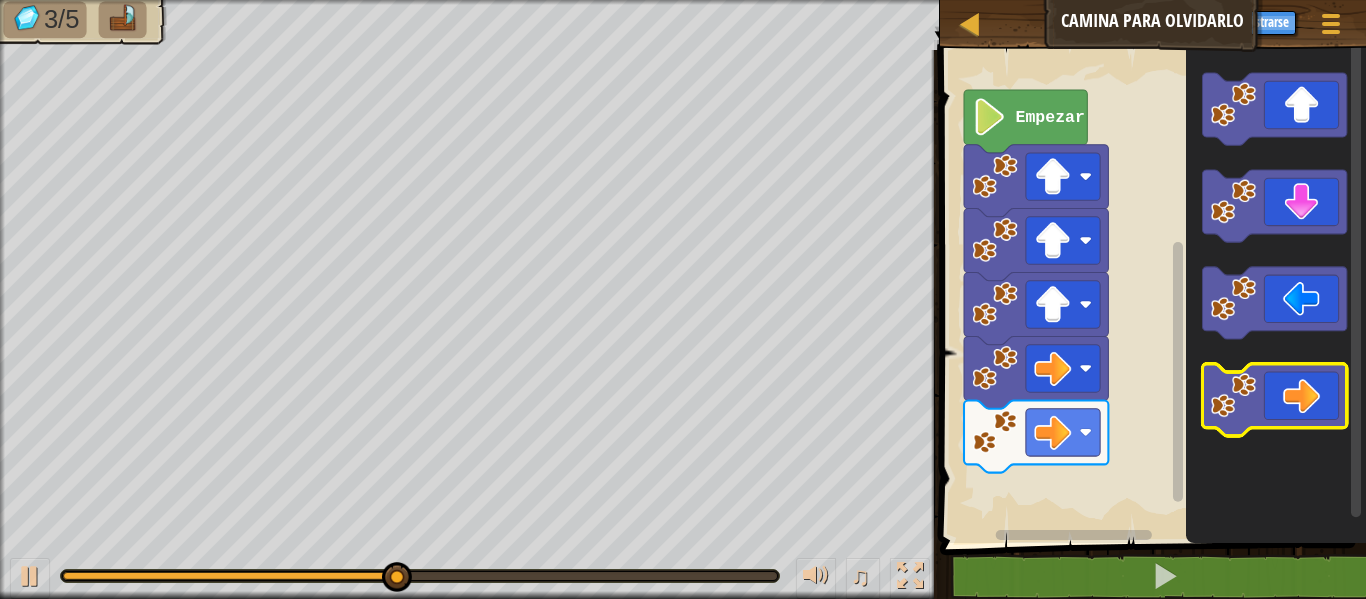 click 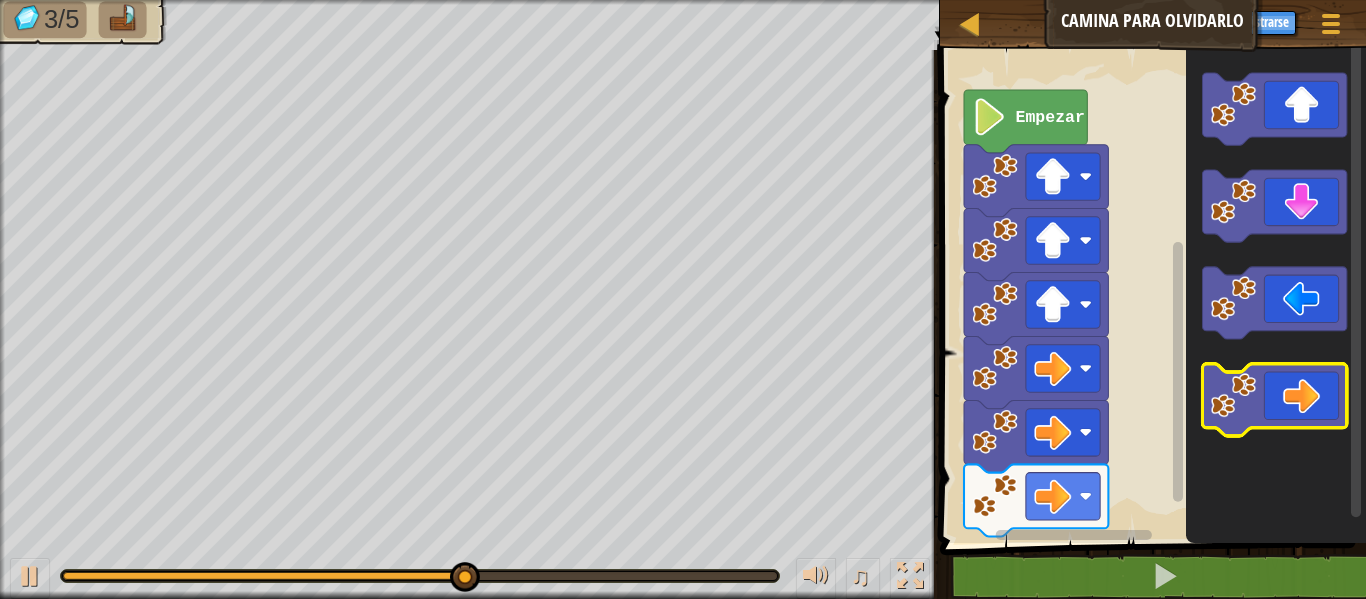 click 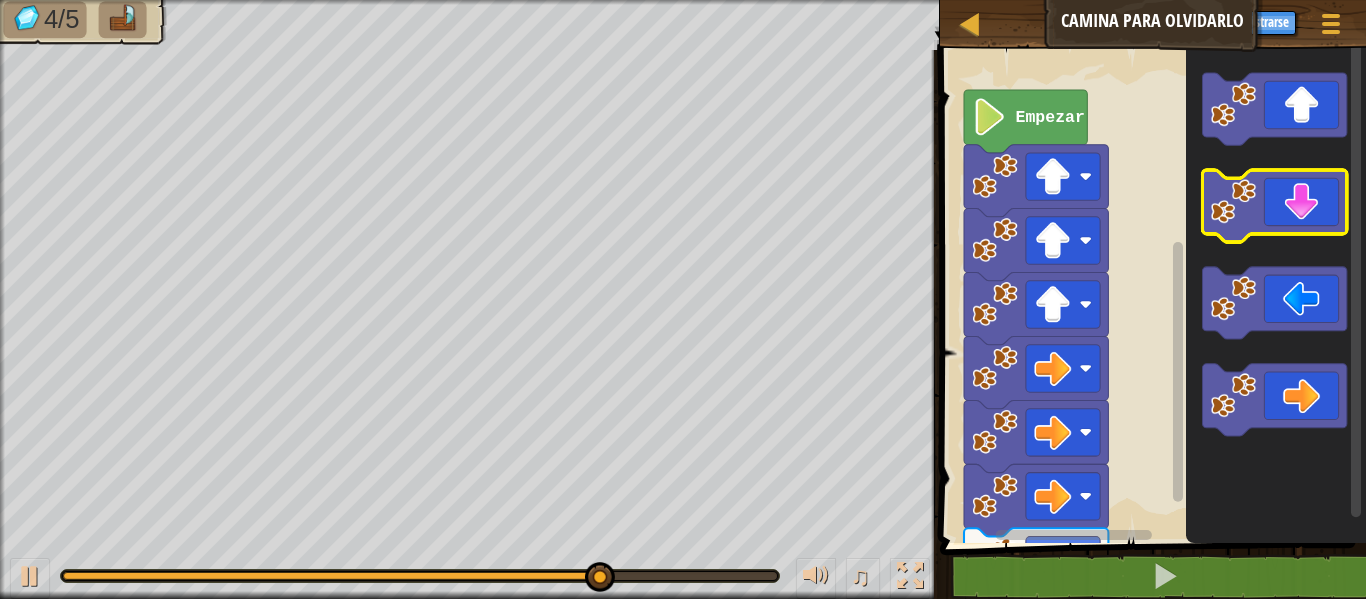 click 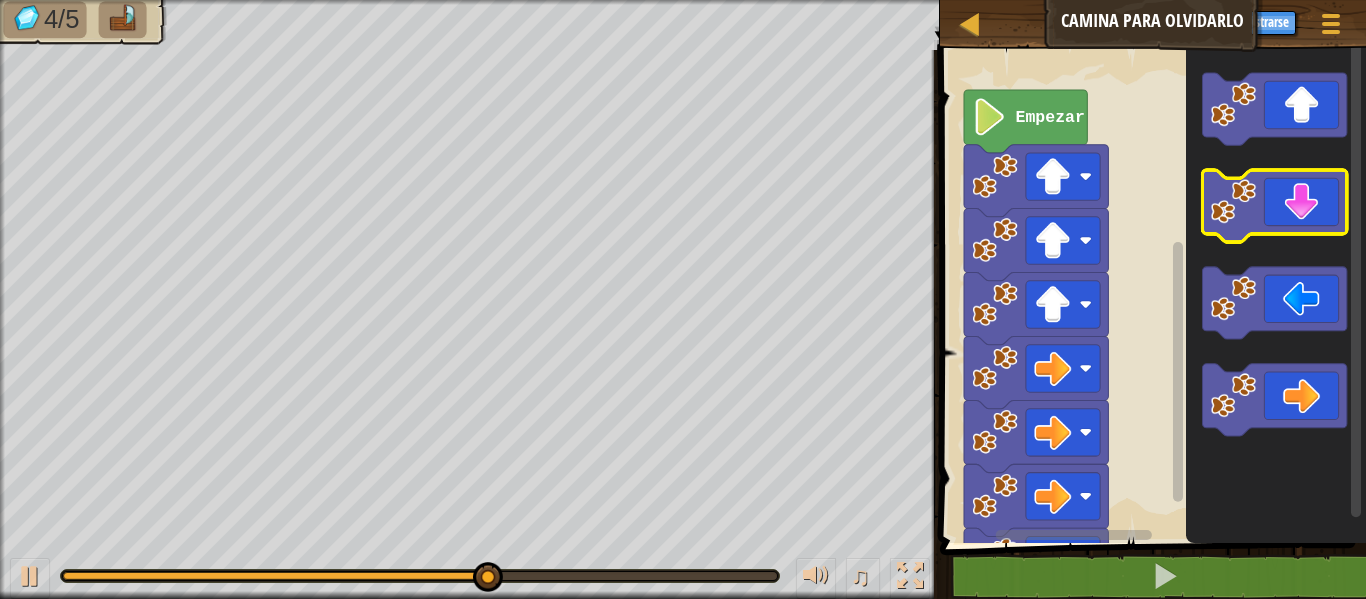 click 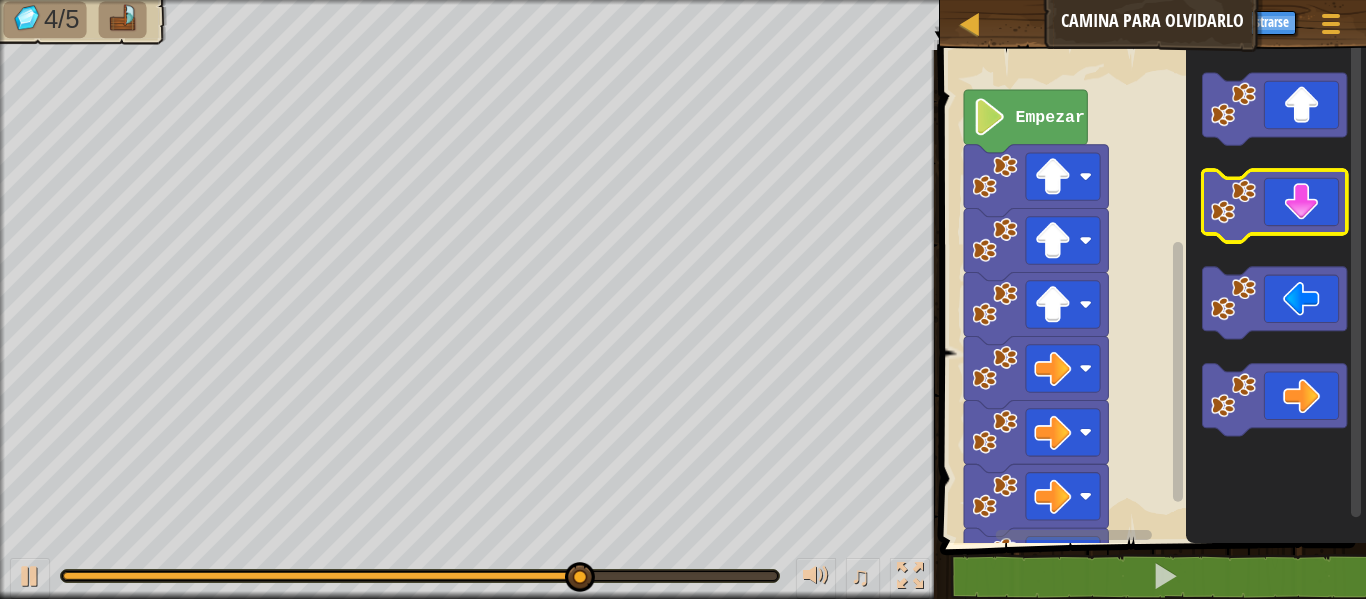 click 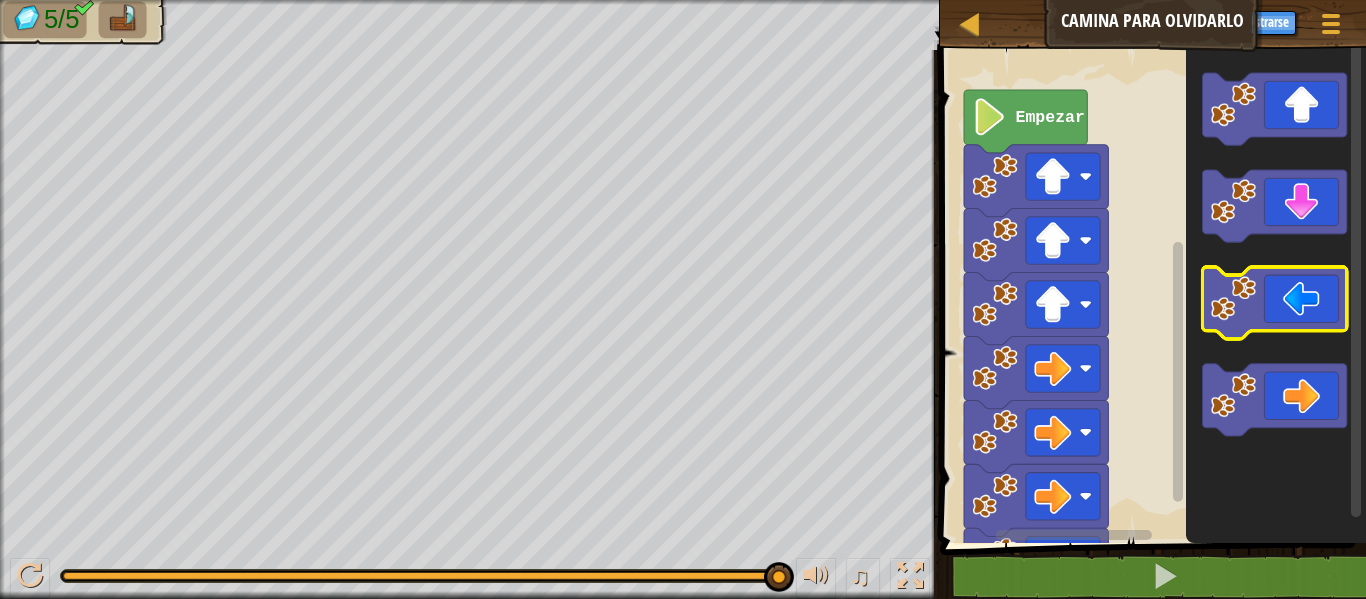 click 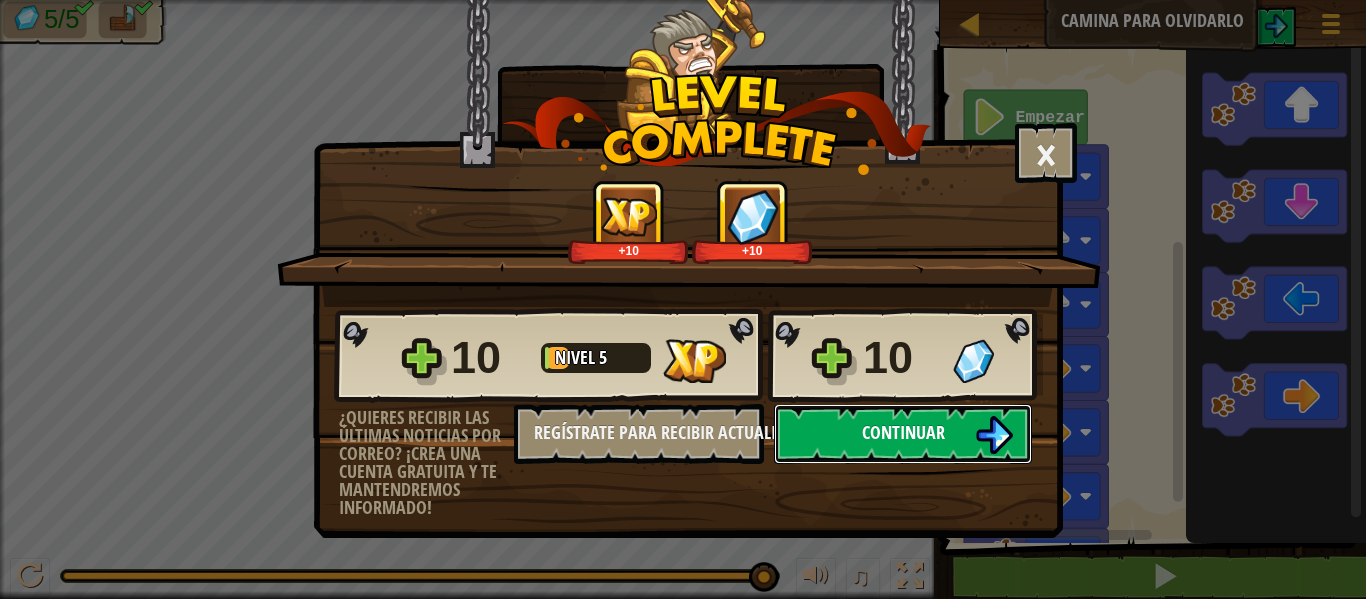 click on "Continuar" at bounding box center [903, 434] 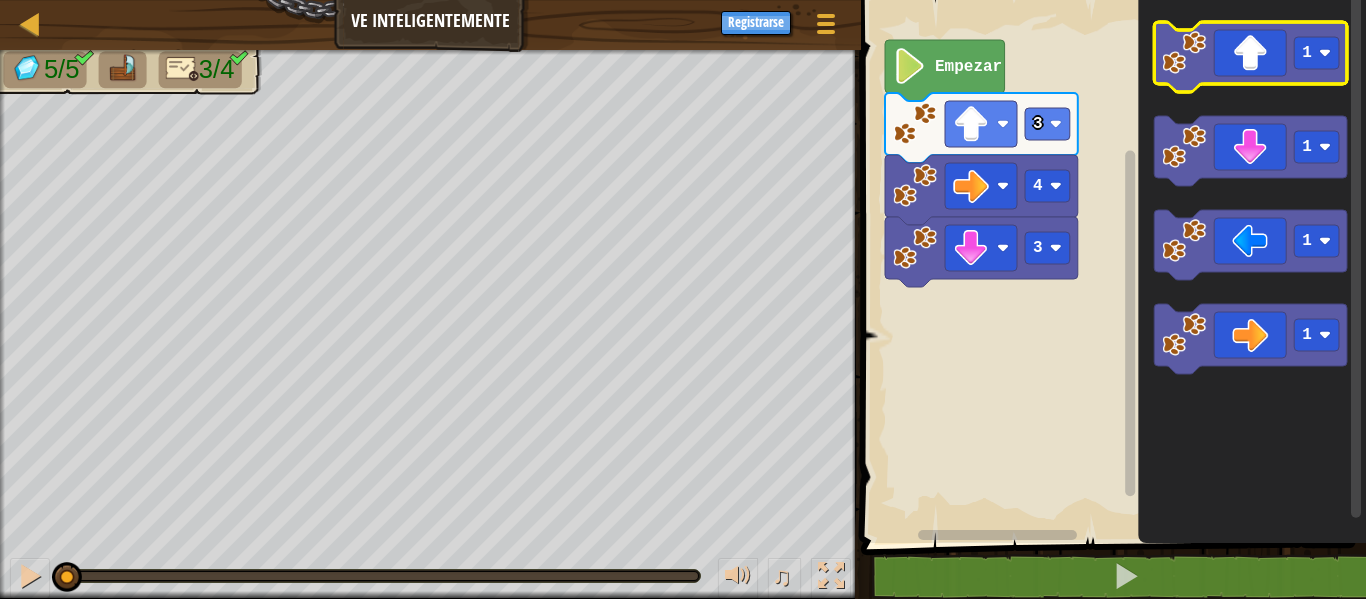 click 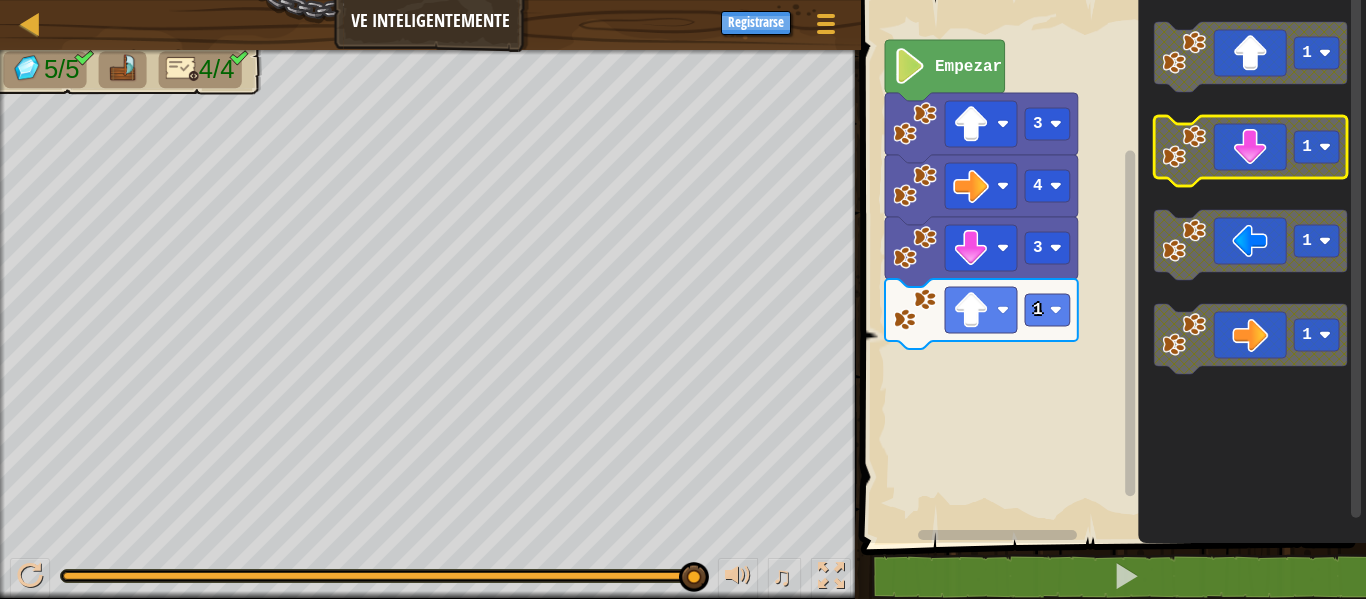 click 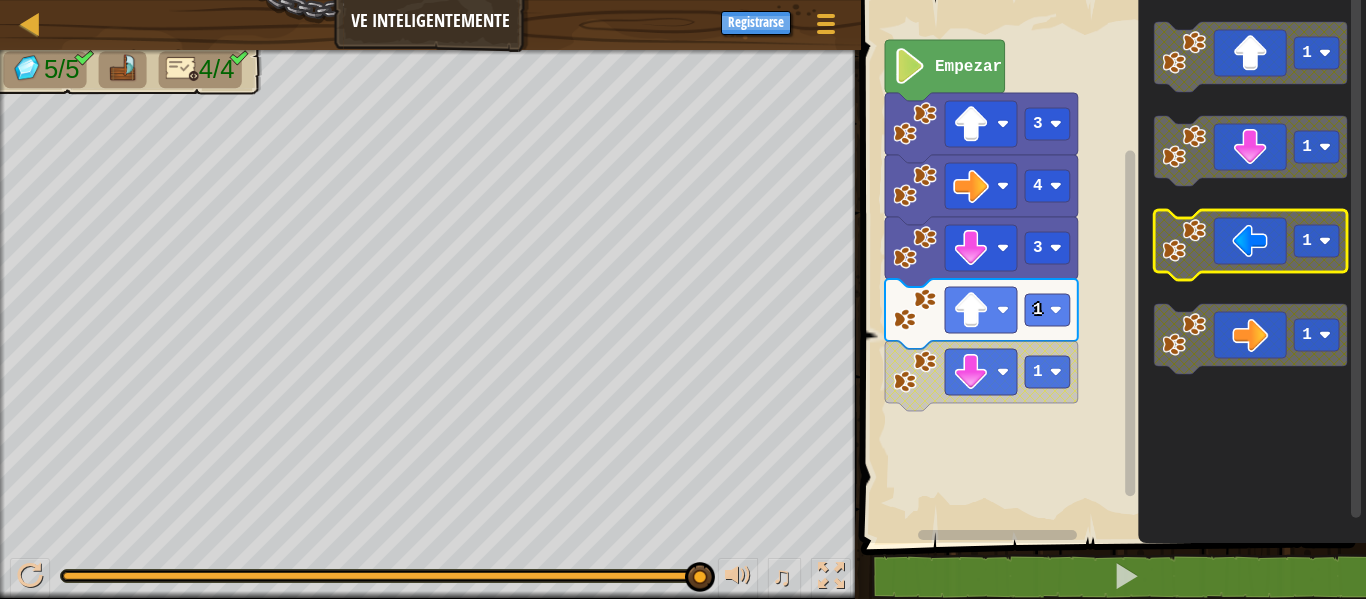 click 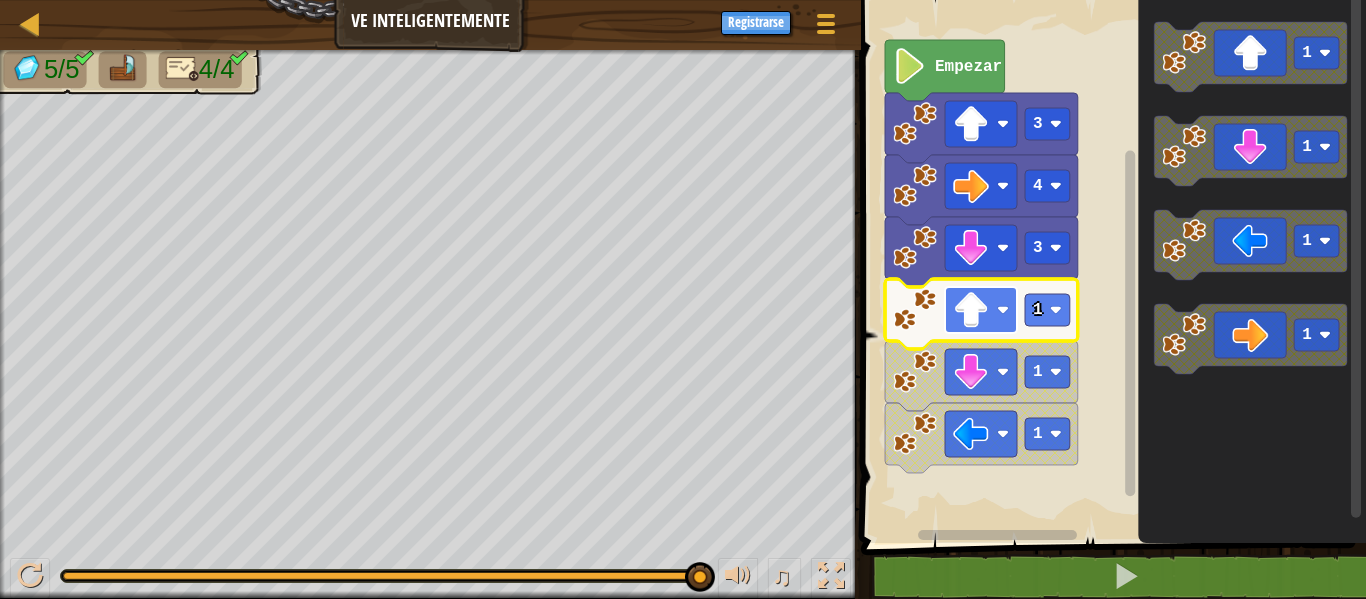 click 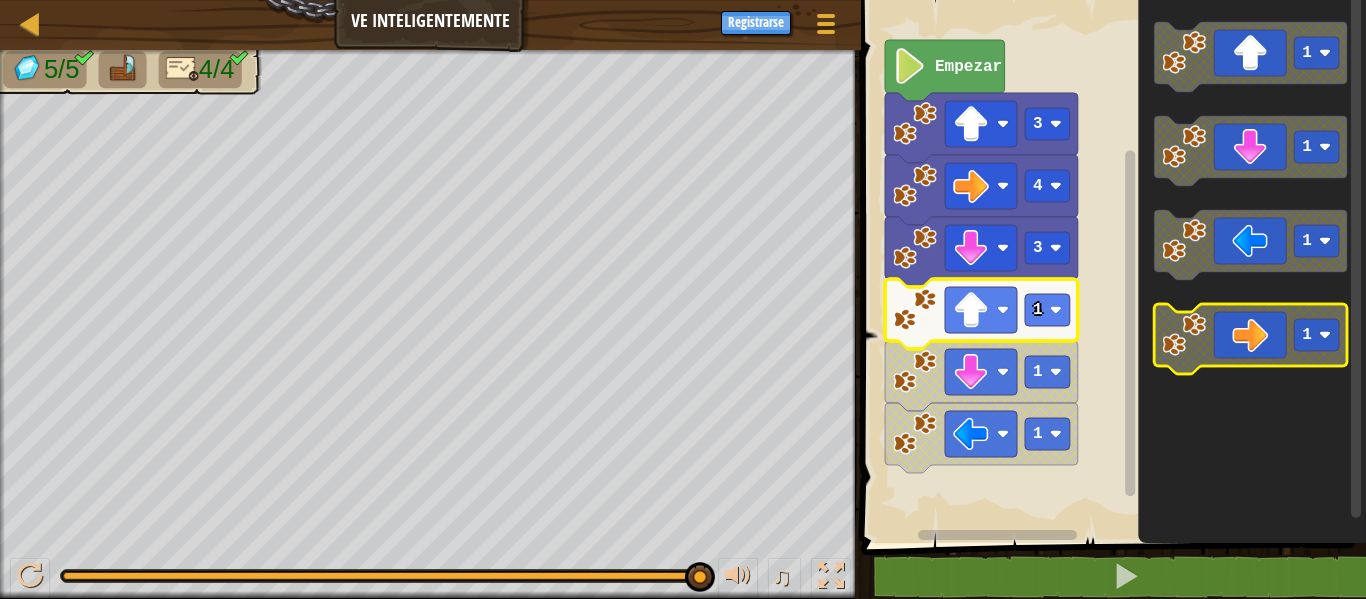 click 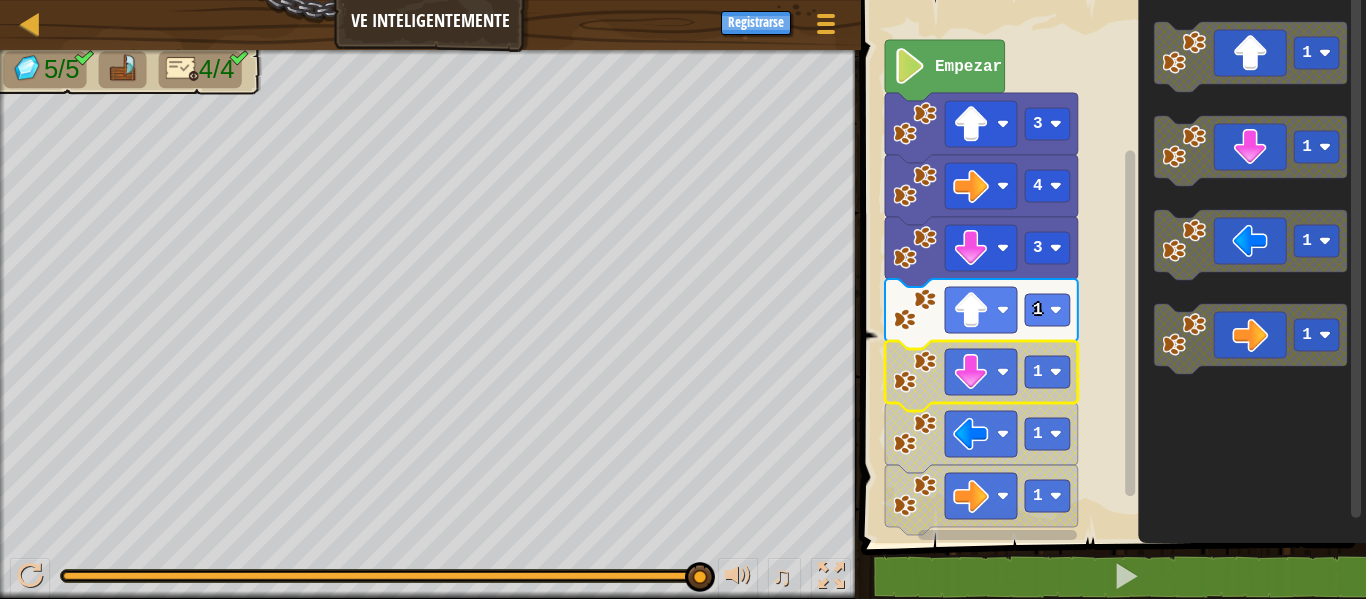 click 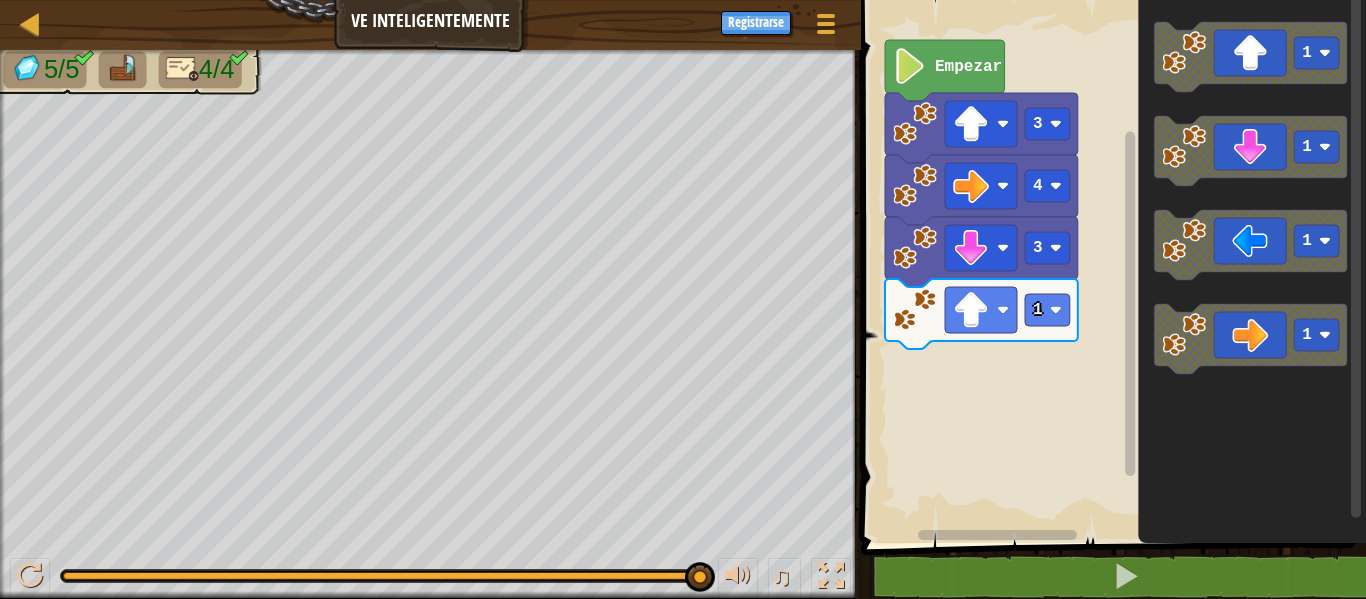 click 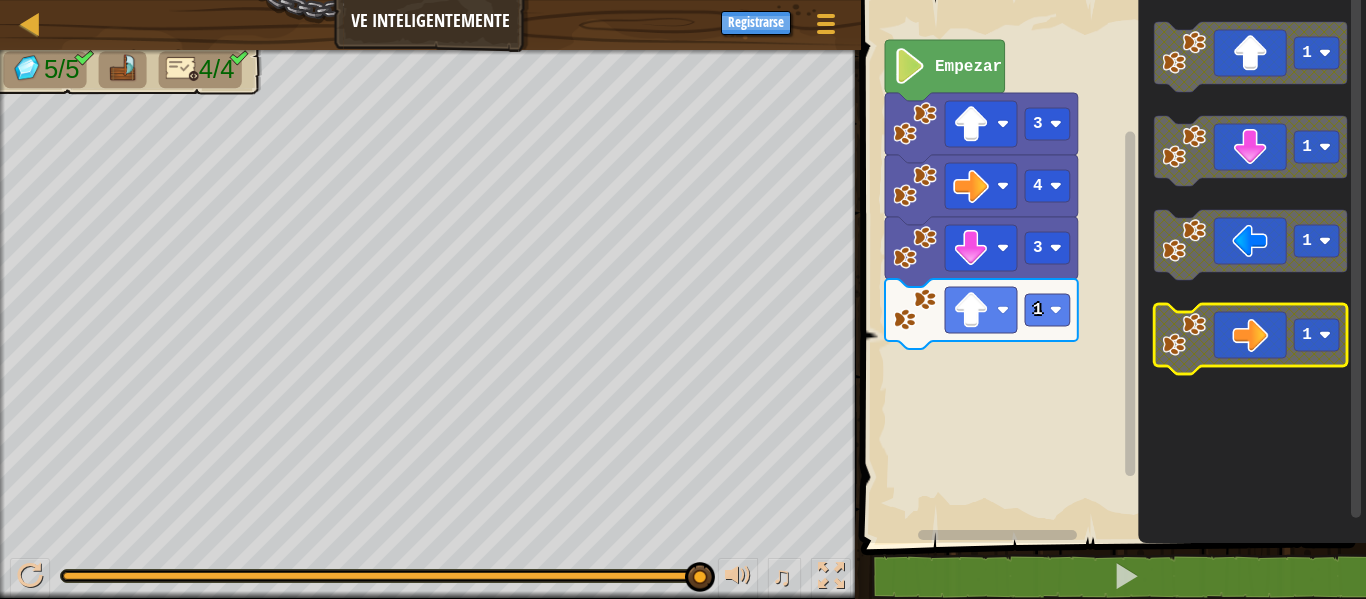 click 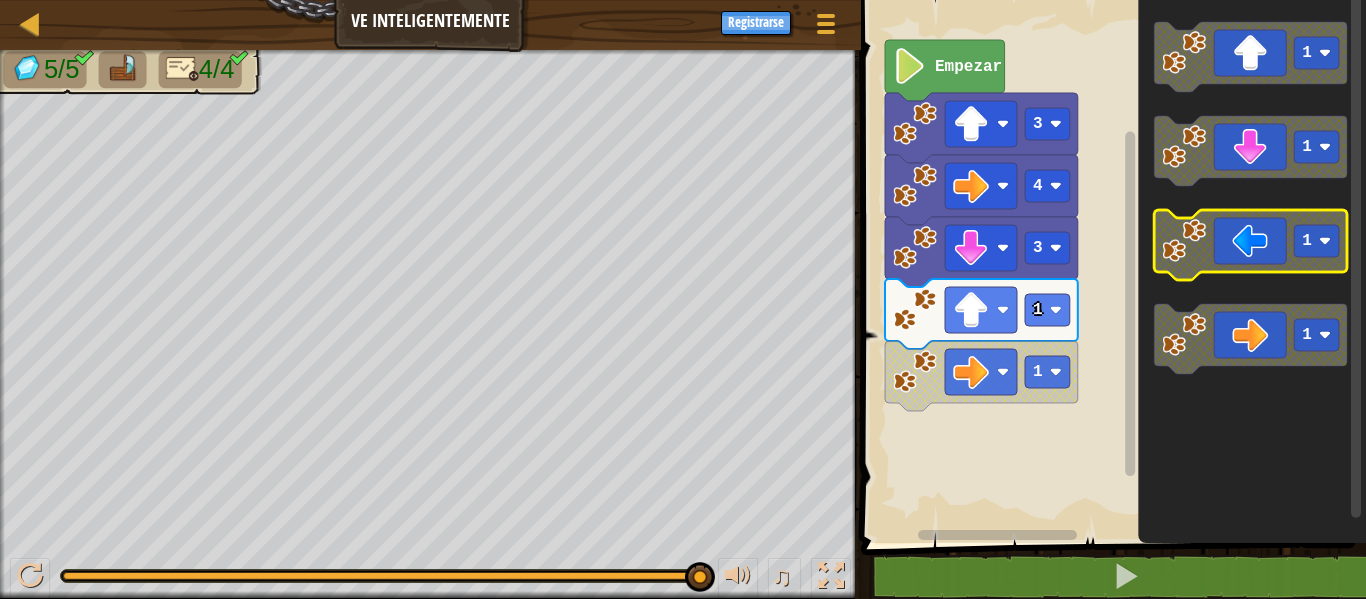 click on "1 1 1 1" 